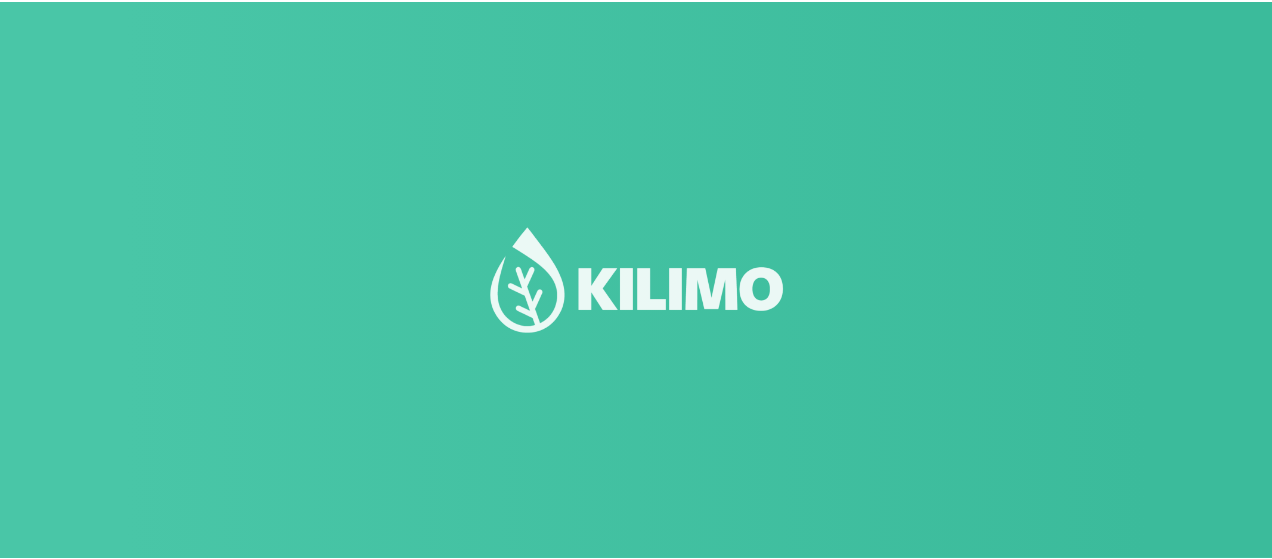 scroll, scrollTop: 0, scrollLeft: 0, axis: both 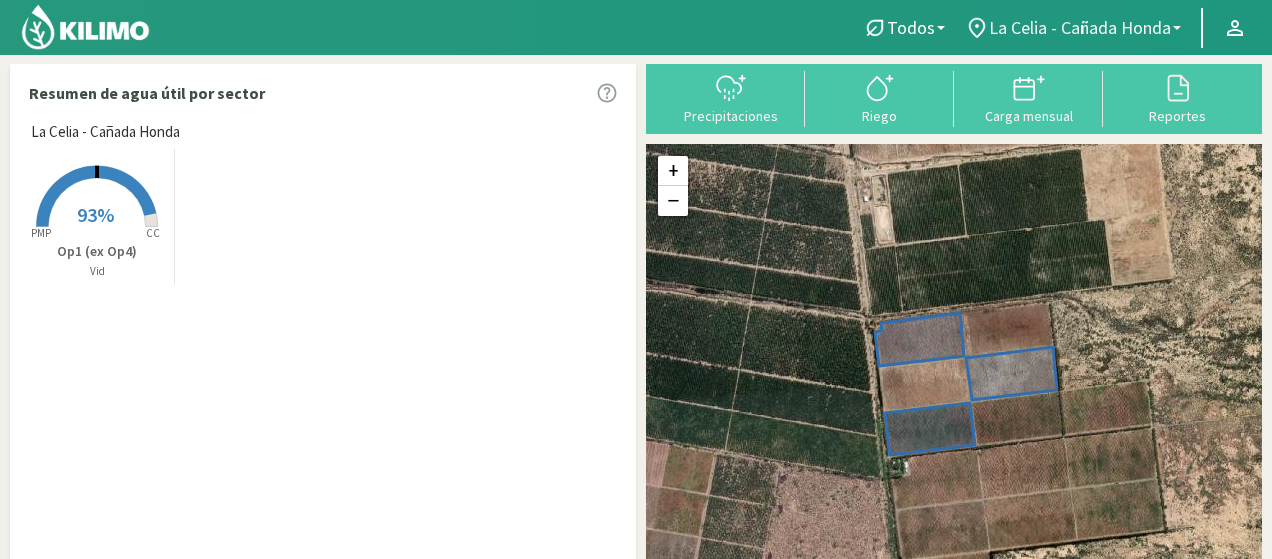 click on "La Celia - Cañada Honda" 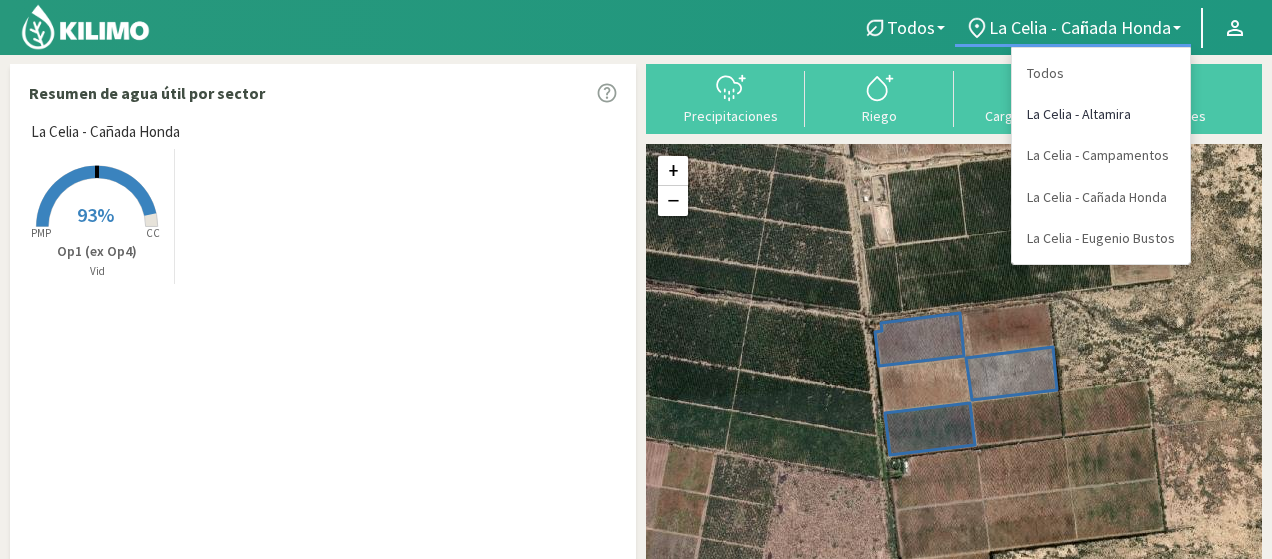 click on "La Celia - Altamira" 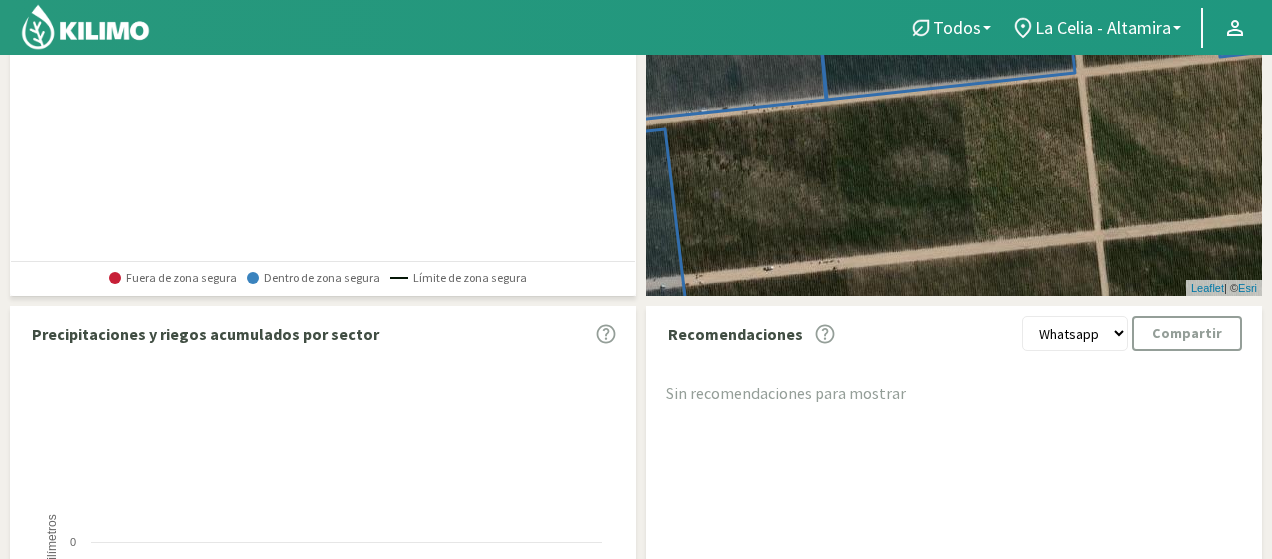 scroll, scrollTop: 400, scrollLeft: 0, axis: vertical 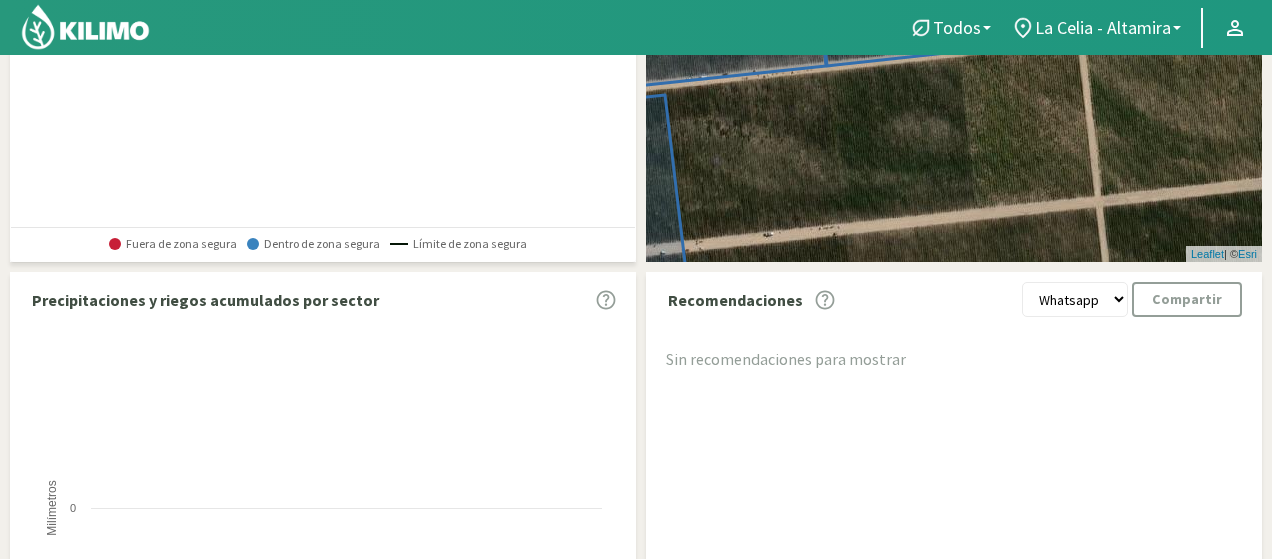 click on "Whatsapp   Excel   PDF" at bounding box center (1075, 299) 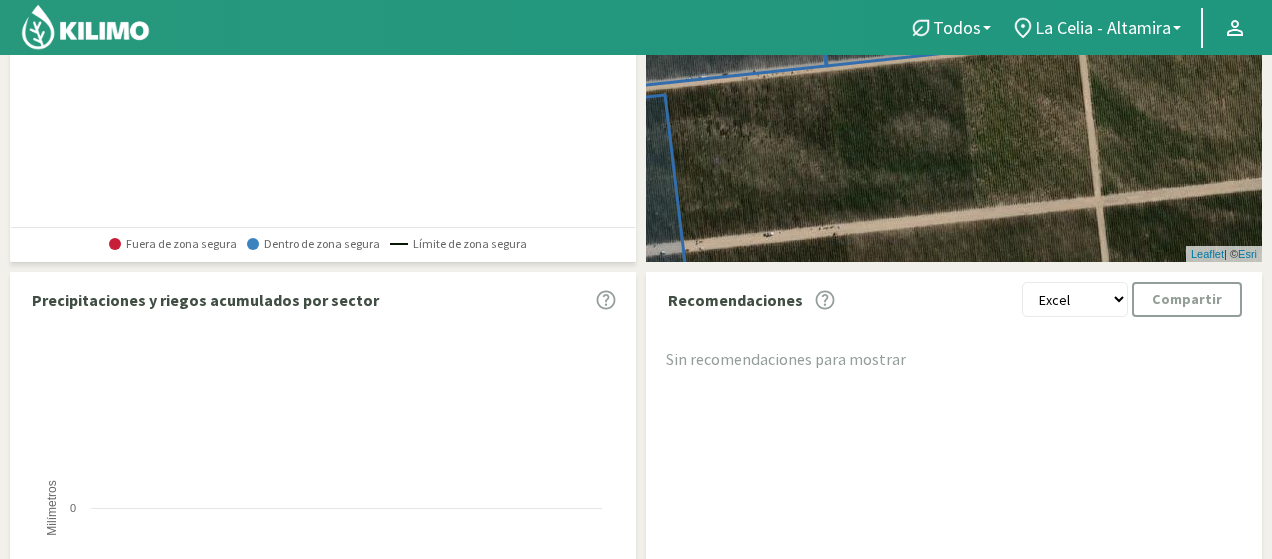 click on "Whatsapp   Excel   PDF" at bounding box center [1075, 299] 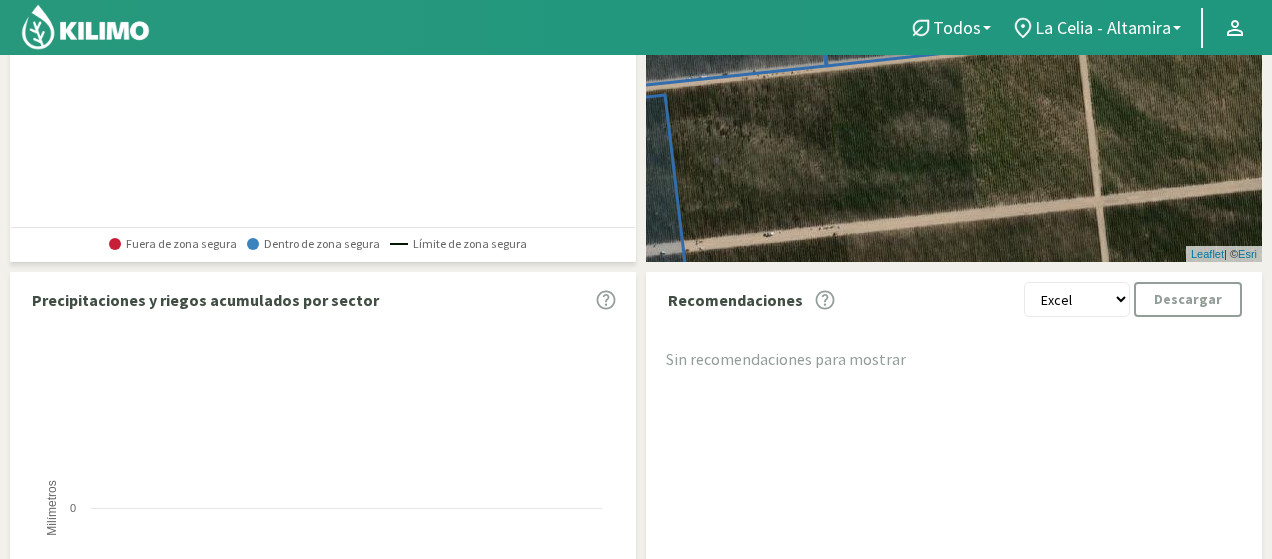 click on "Whatsapp   Excel   PDF" at bounding box center (1077, 299) 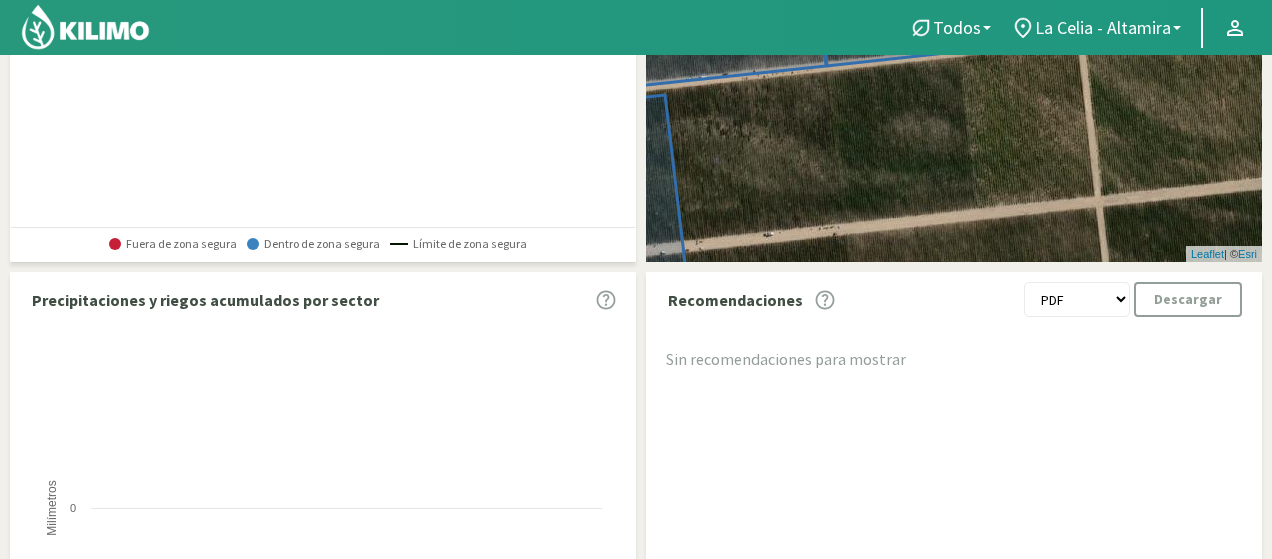 click on "Whatsapp   Excel   PDF" at bounding box center (1077, 299) 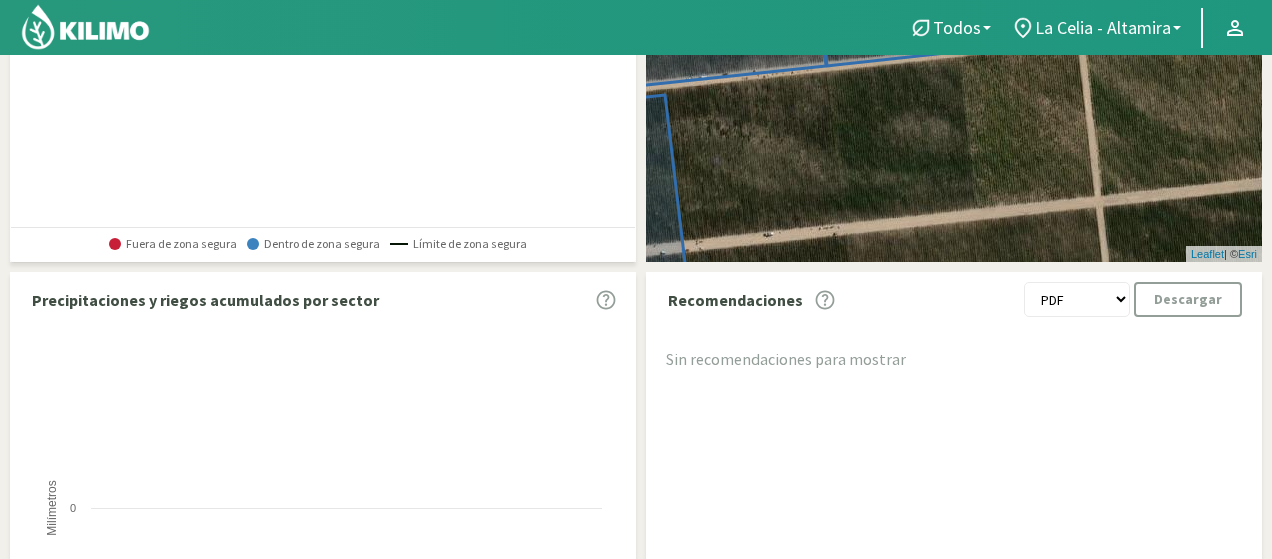click on "Sin recomendaciones para mostrar" at bounding box center (959, 360) 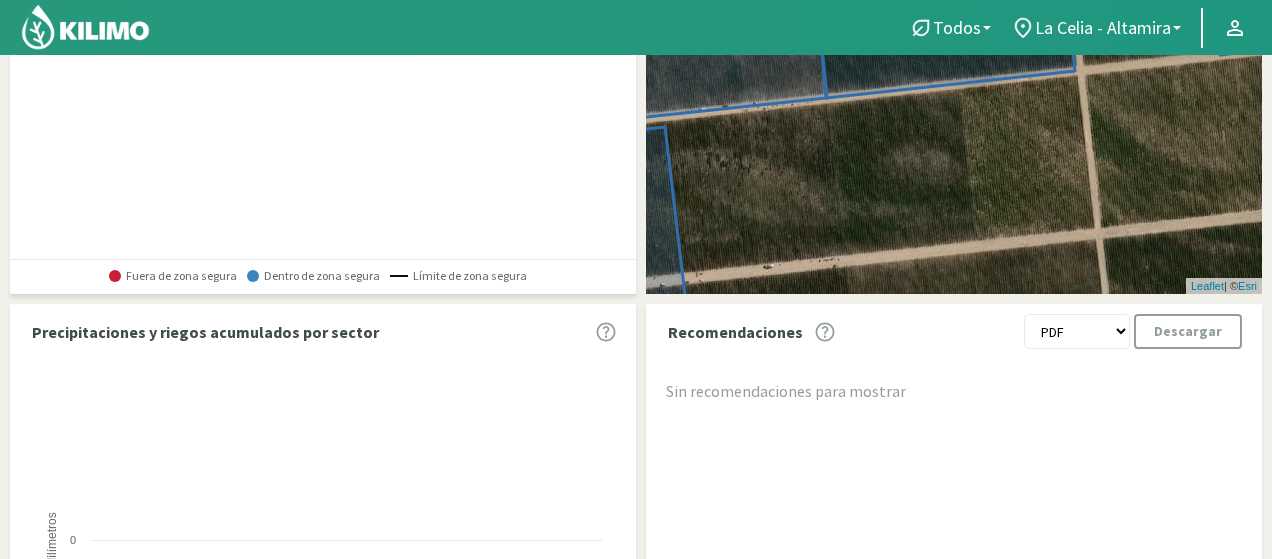 scroll, scrollTop: 400, scrollLeft: 0, axis: vertical 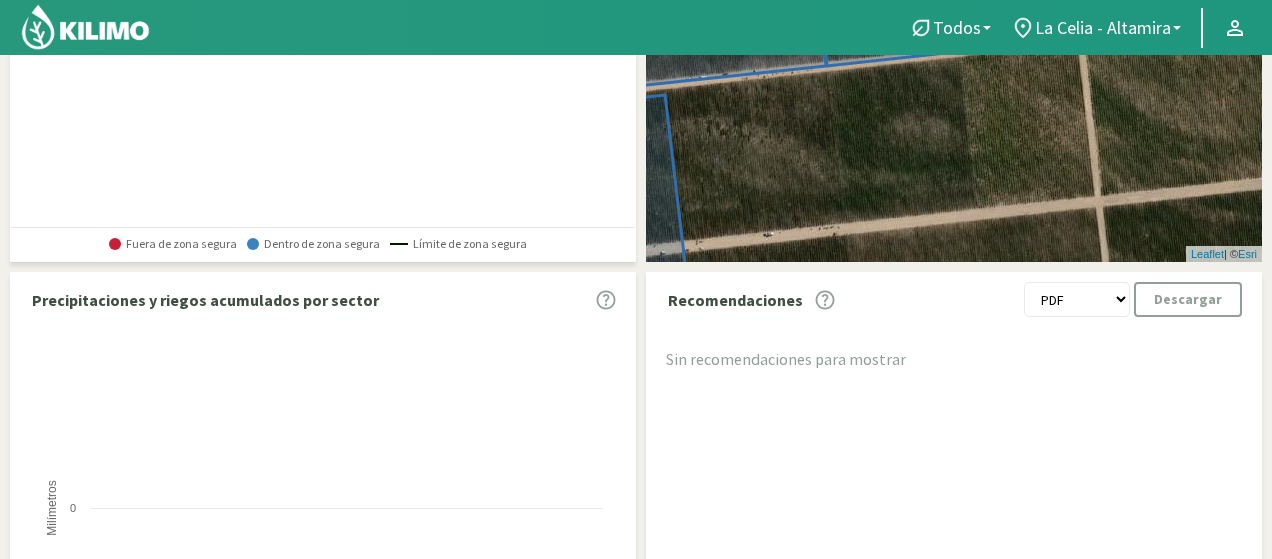 click on "Whatsapp   Excel   PDF" at bounding box center [1077, 299] 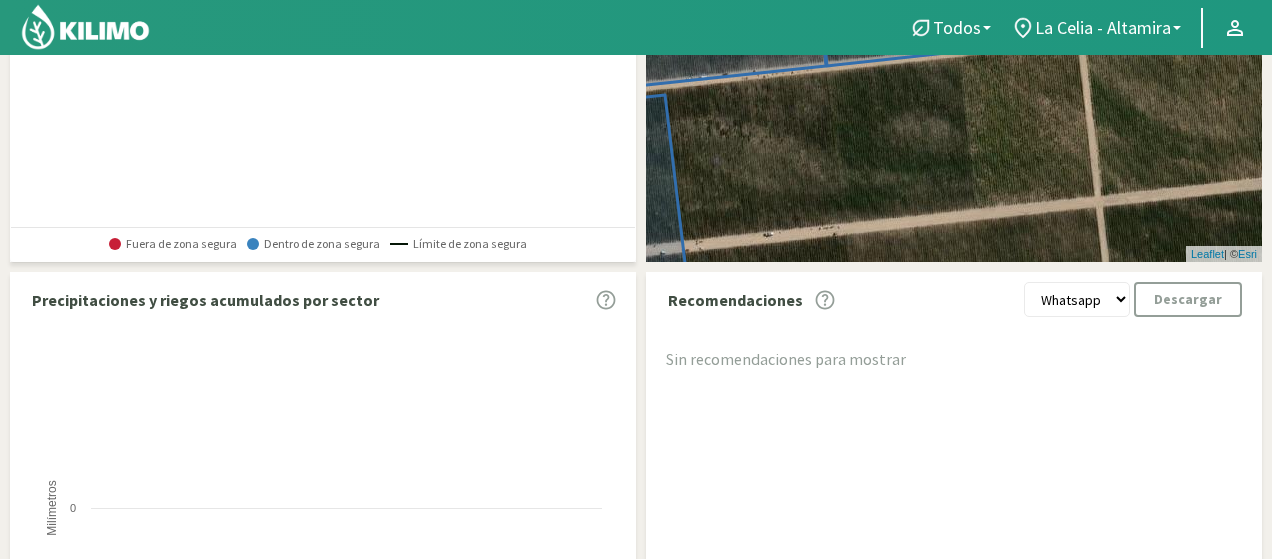 click on "Whatsapp   Excel   PDF" at bounding box center [1077, 299] 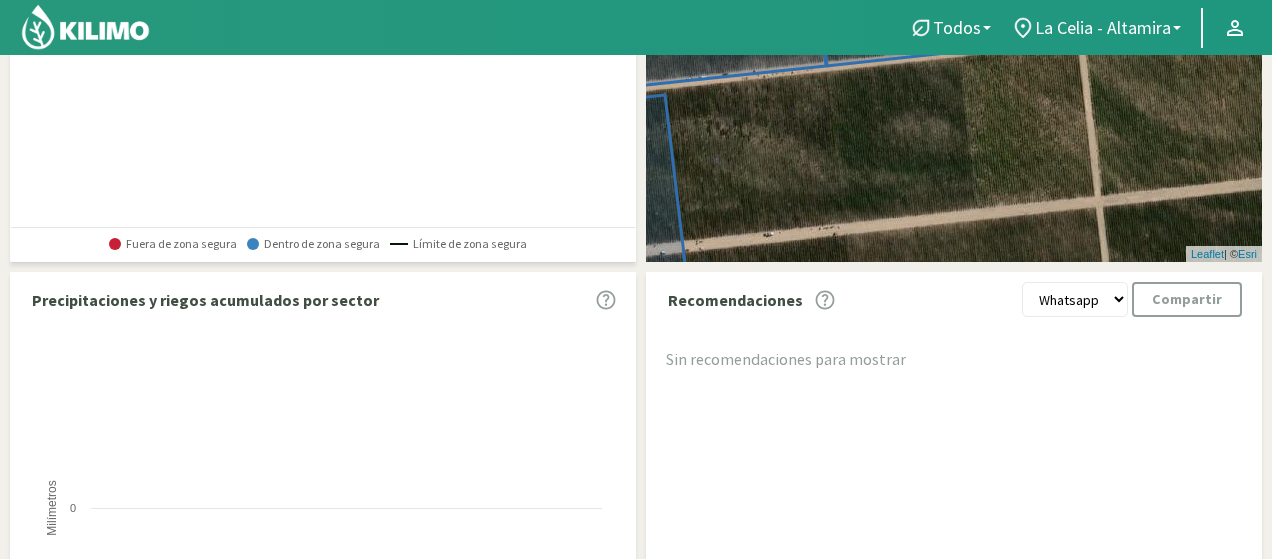 scroll, scrollTop: 300, scrollLeft: 0, axis: vertical 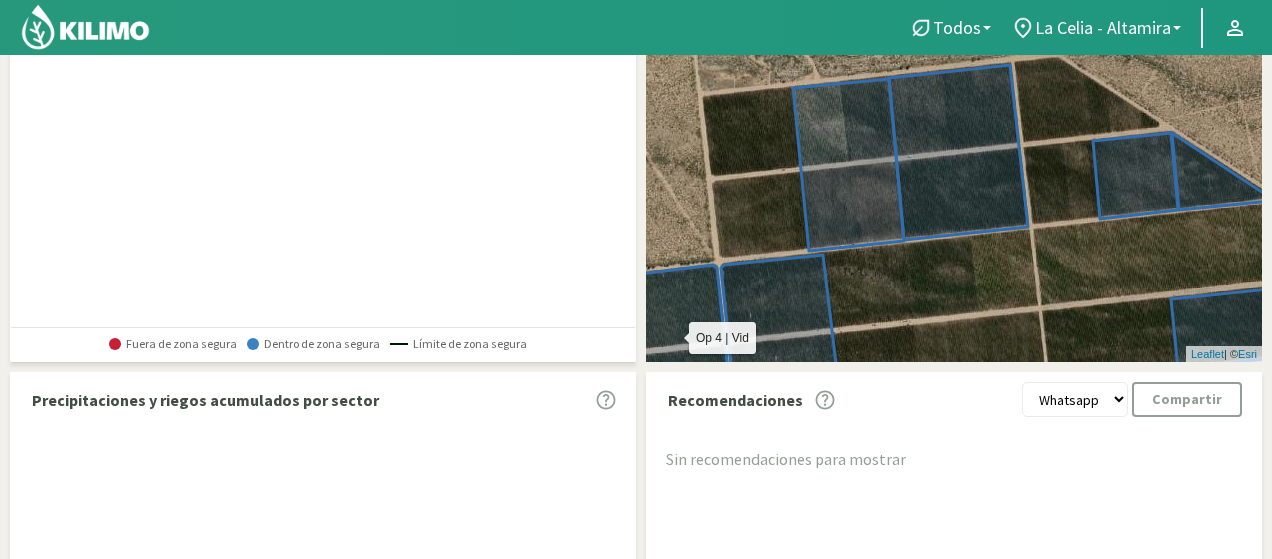 click 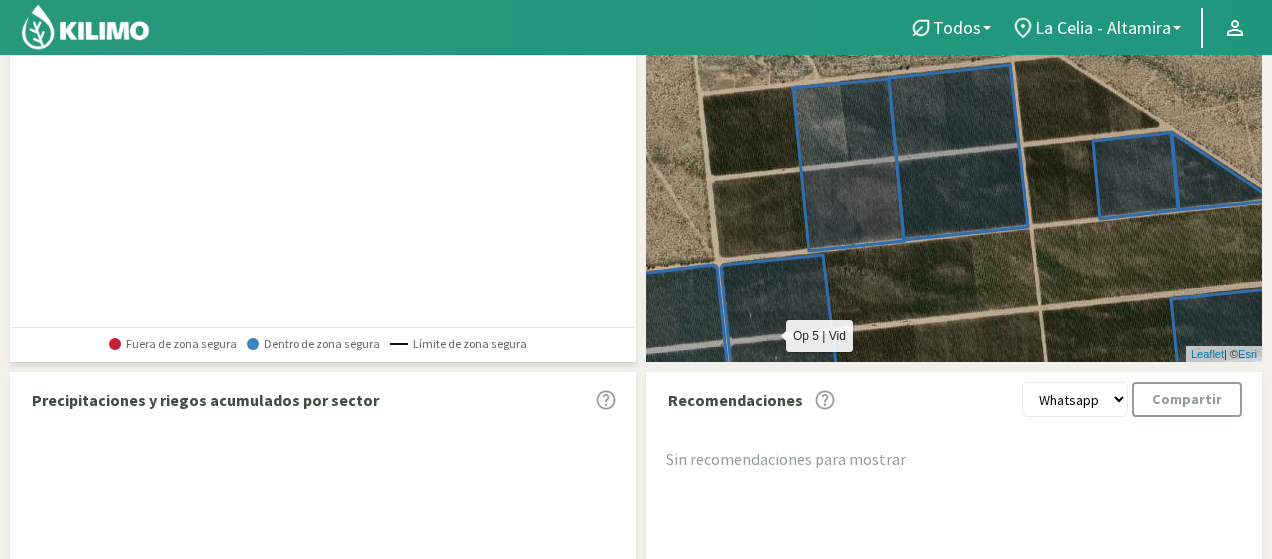 click 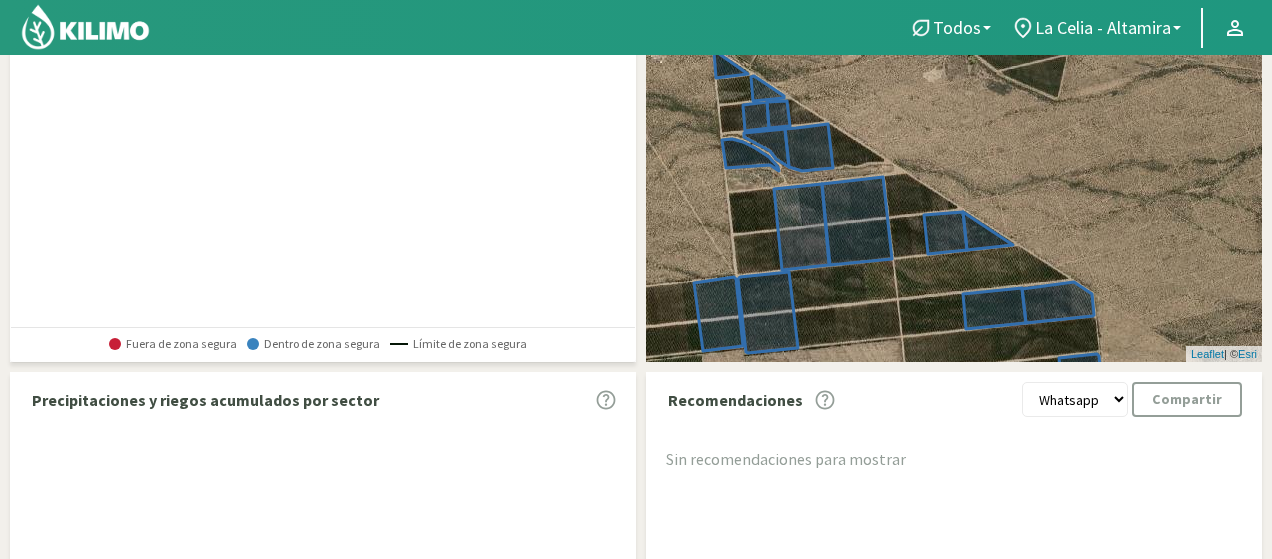 click 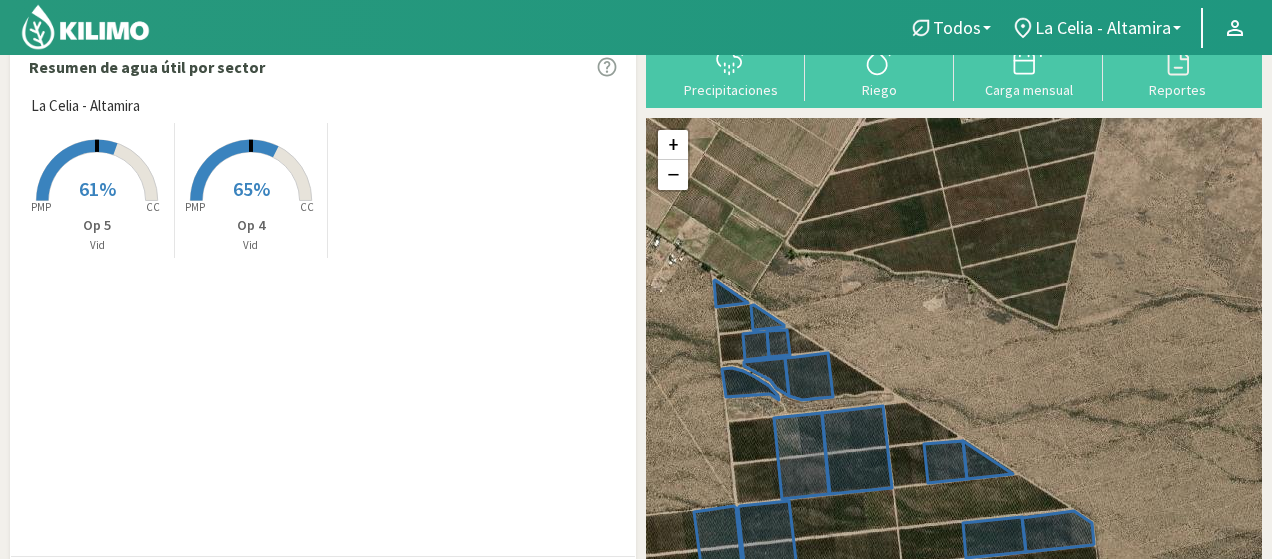 scroll, scrollTop: 0, scrollLeft: 0, axis: both 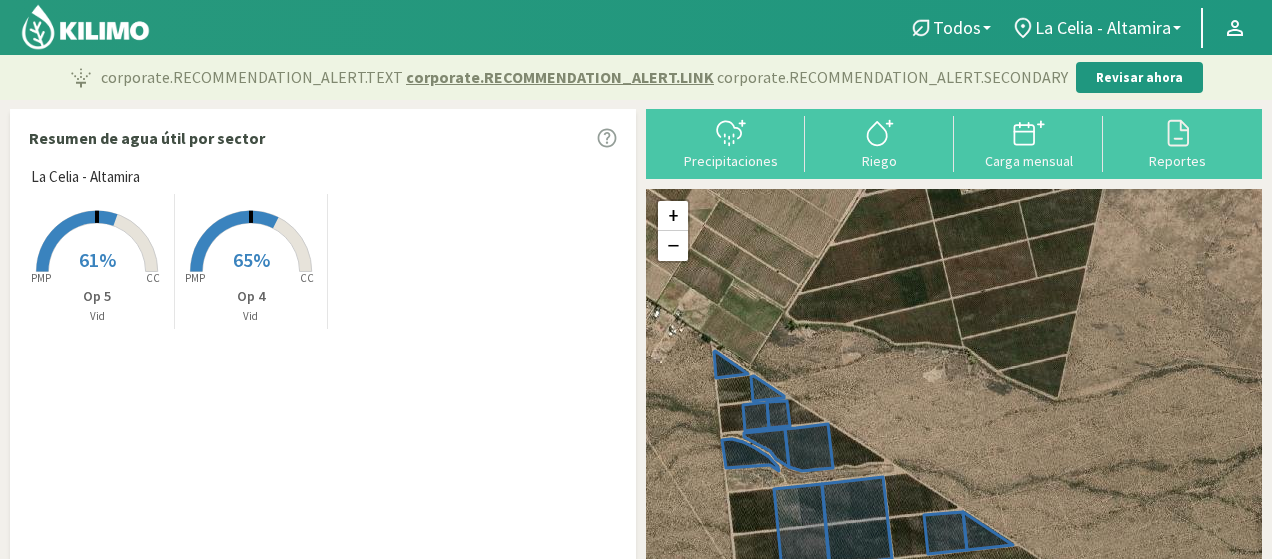 click on "61%" at bounding box center (97, 259) 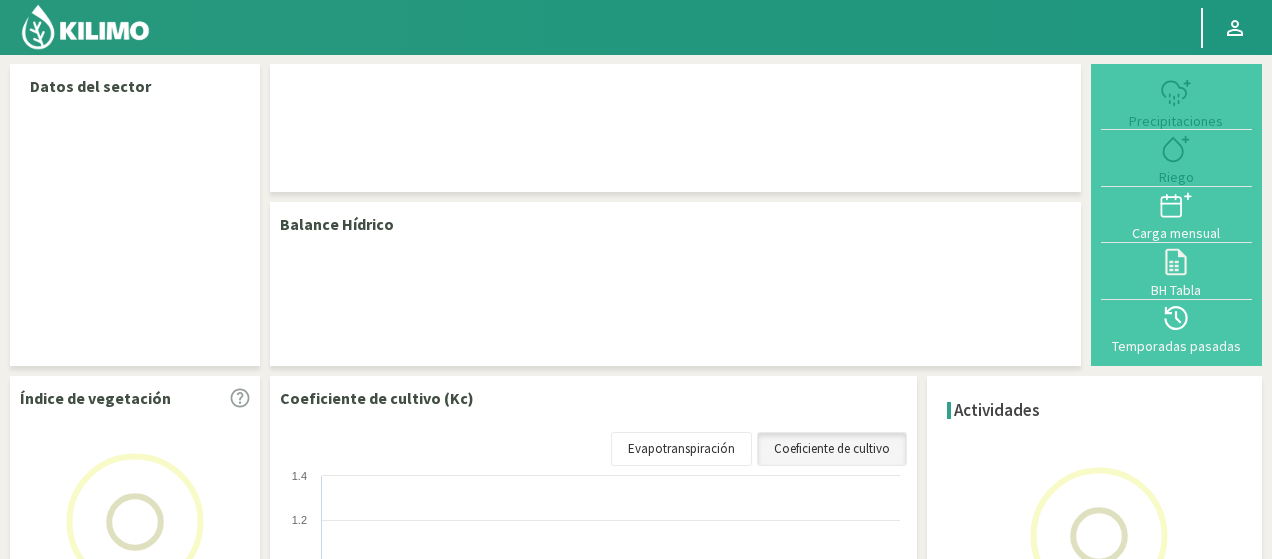 select on "1: Object" 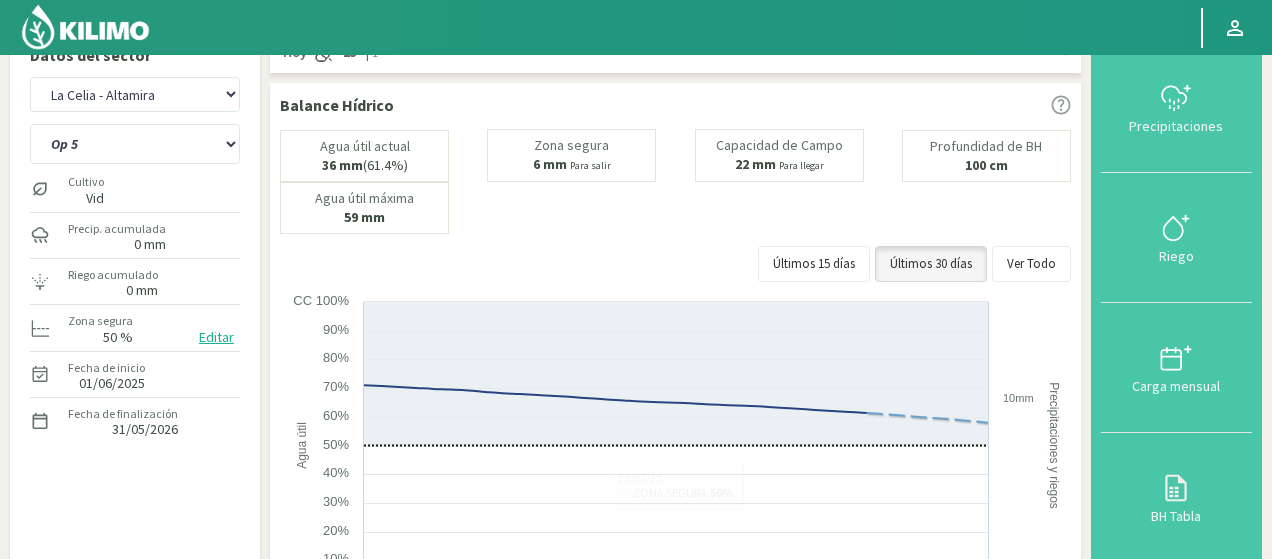 scroll, scrollTop: 0, scrollLeft: 0, axis: both 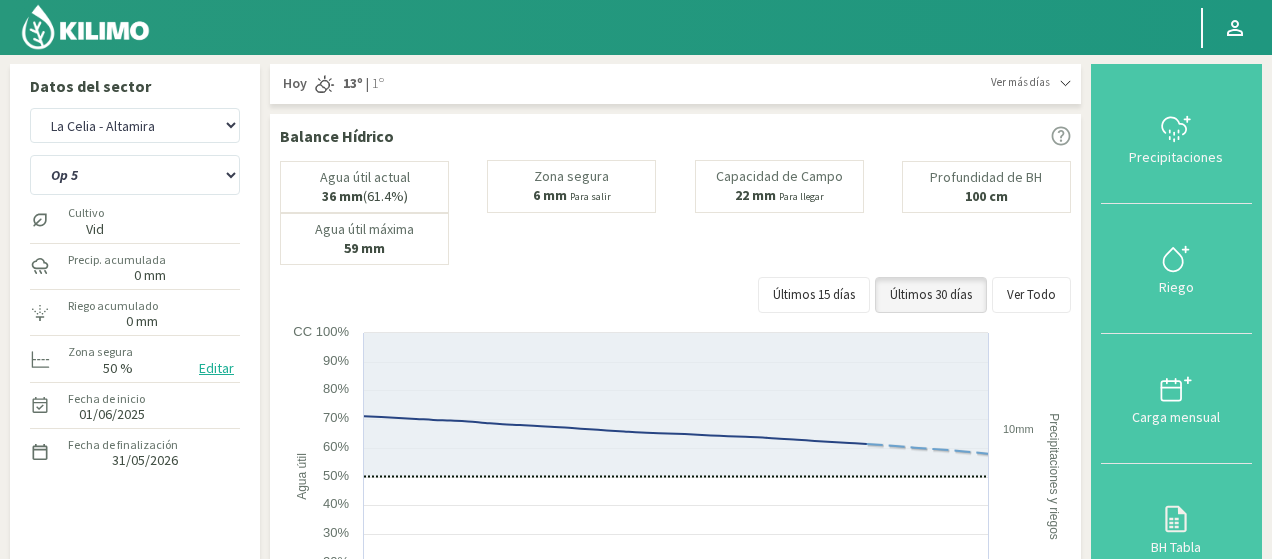 click on "Cultivo  Vid" 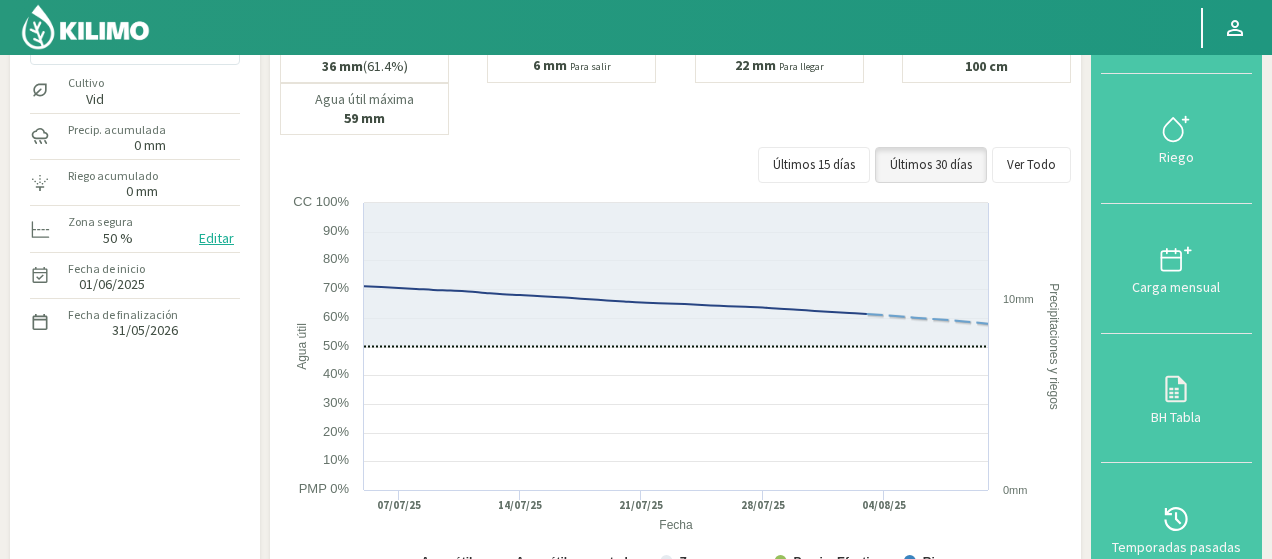 scroll, scrollTop: 100, scrollLeft: 0, axis: vertical 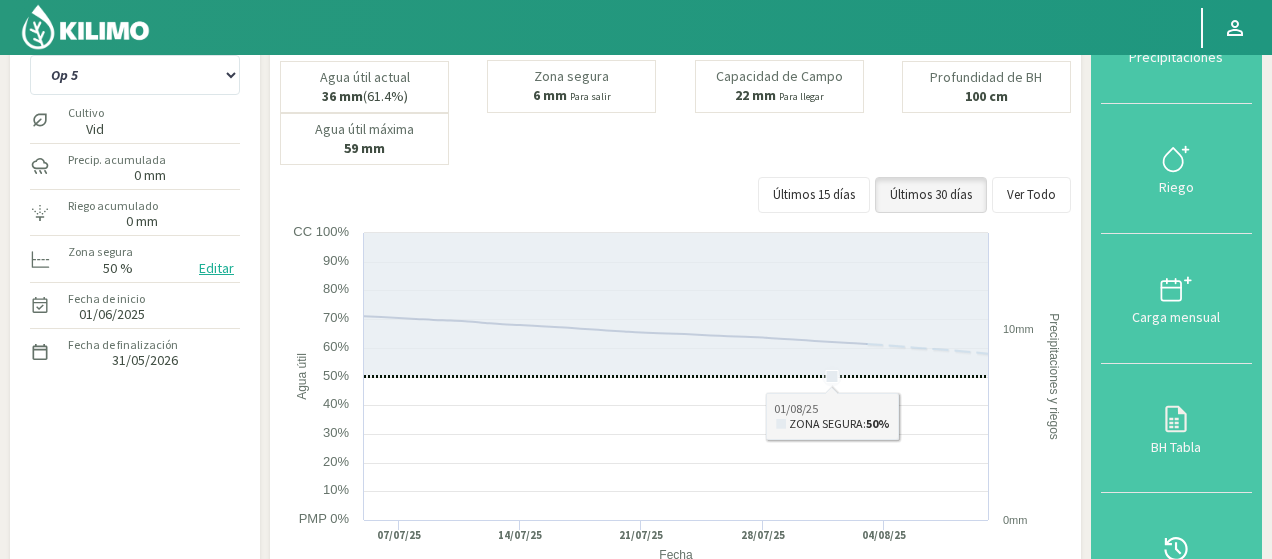 click 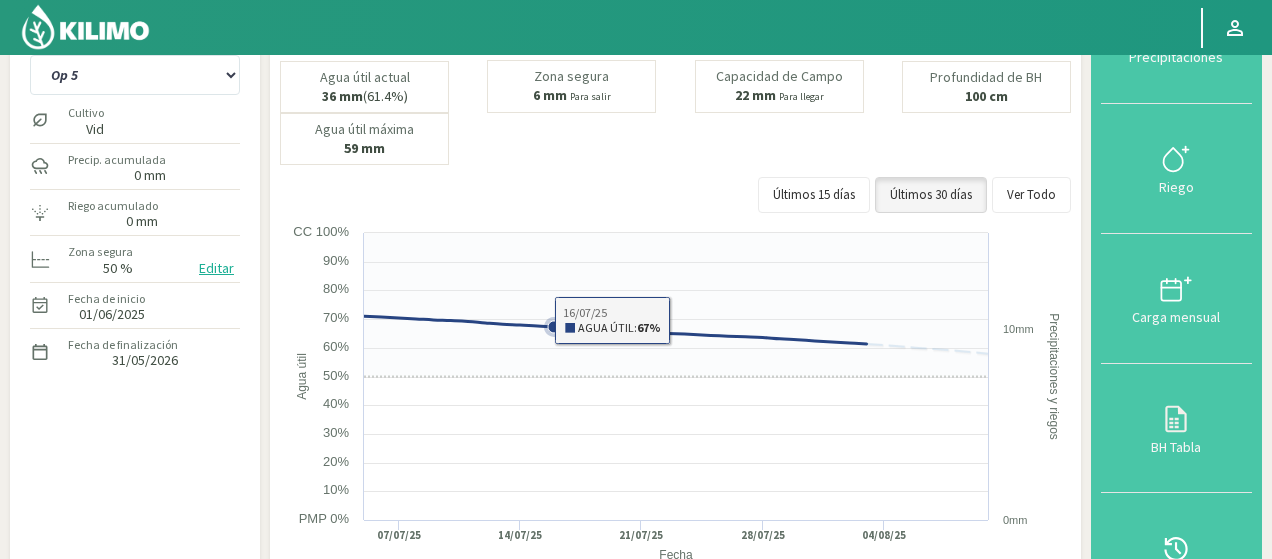 click 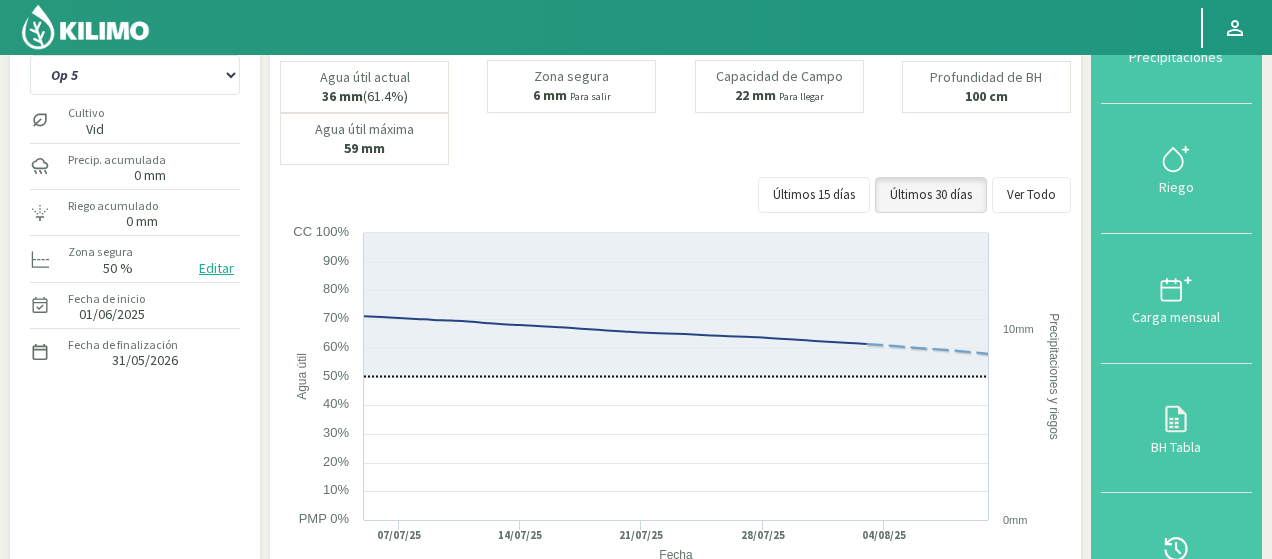 click on "Editar" 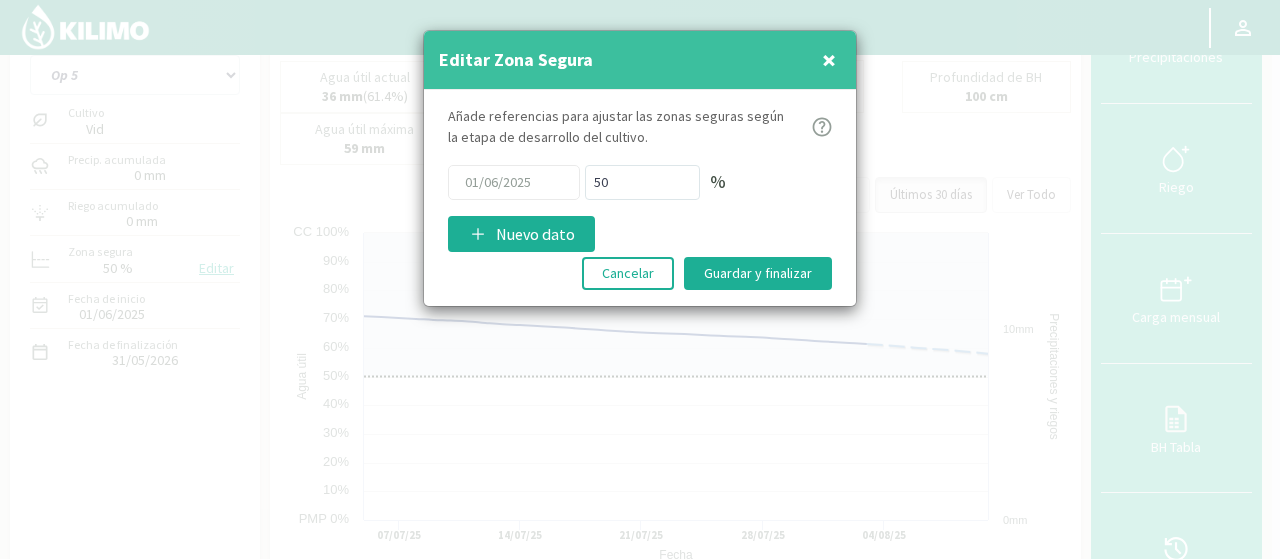 click on "×" at bounding box center (829, 59) 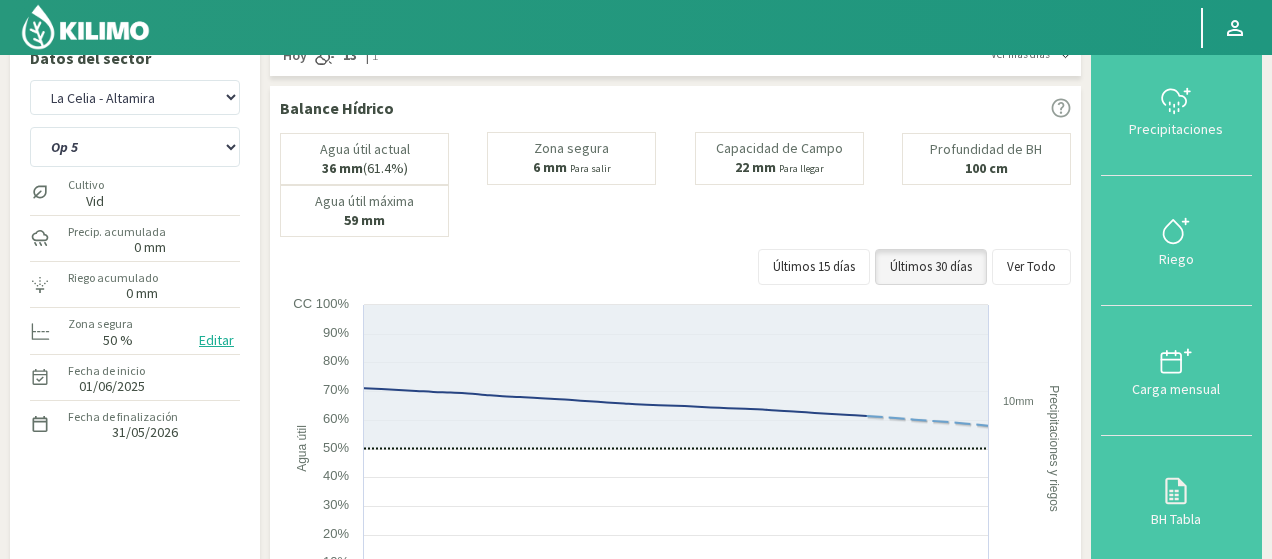 scroll, scrollTop: 0, scrollLeft: 0, axis: both 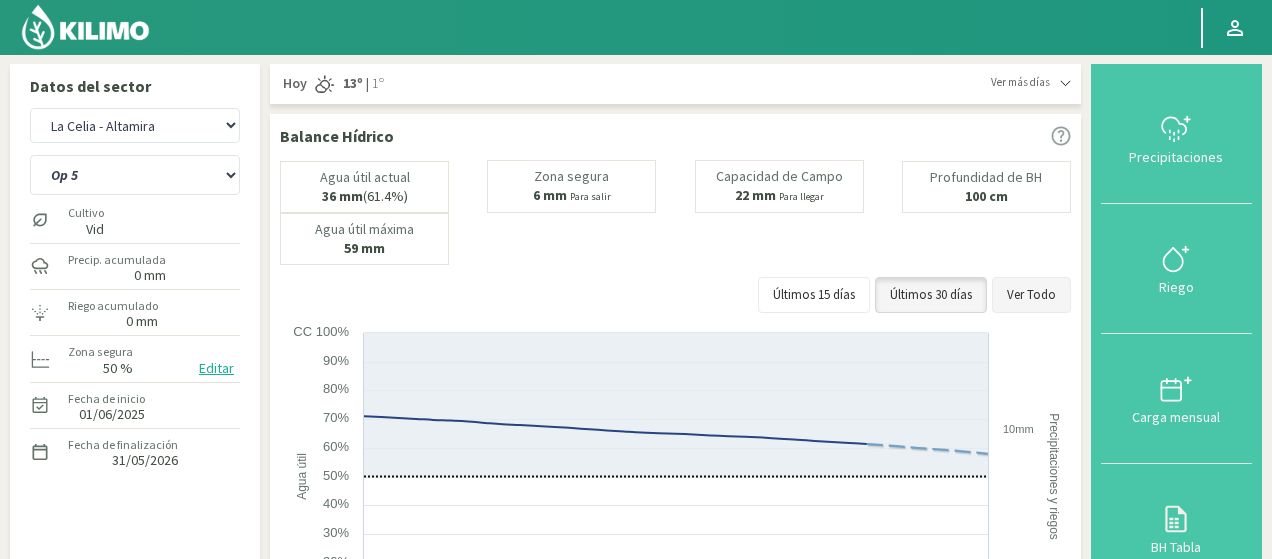click on "Ver Todo" at bounding box center (1031, 295) 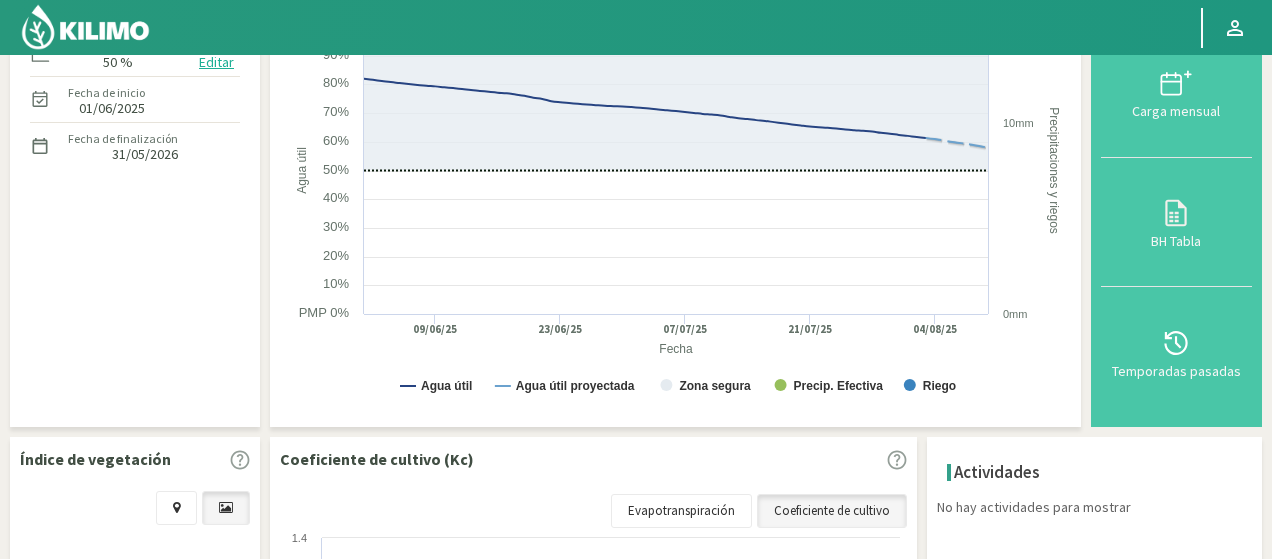 scroll, scrollTop: 287, scrollLeft: 0, axis: vertical 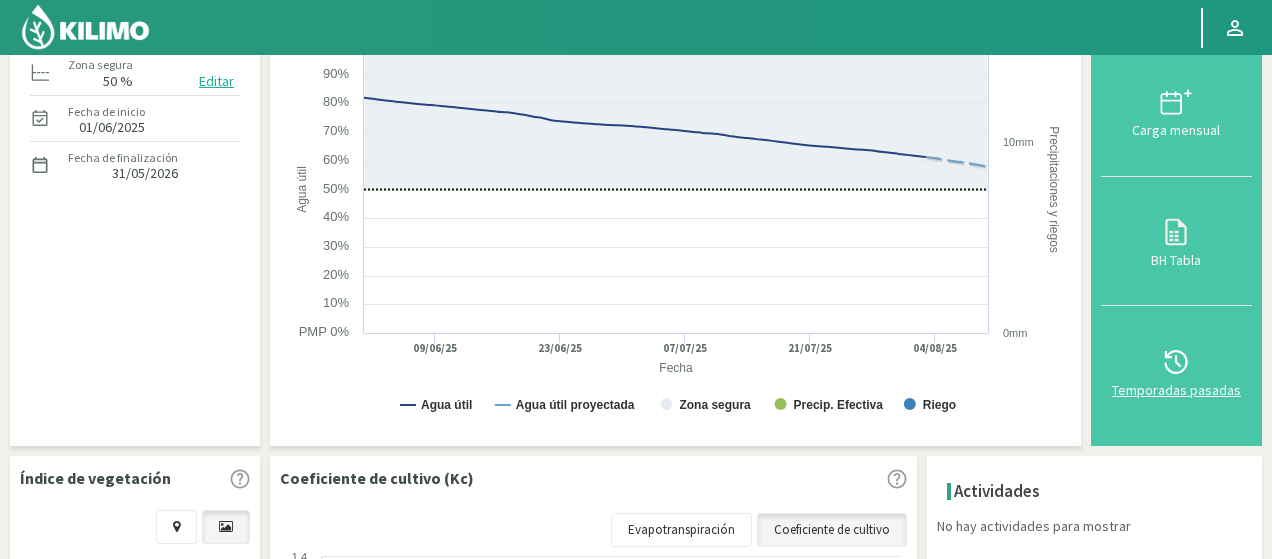 click on "Temporadas pasadas" at bounding box center (1176, 390) 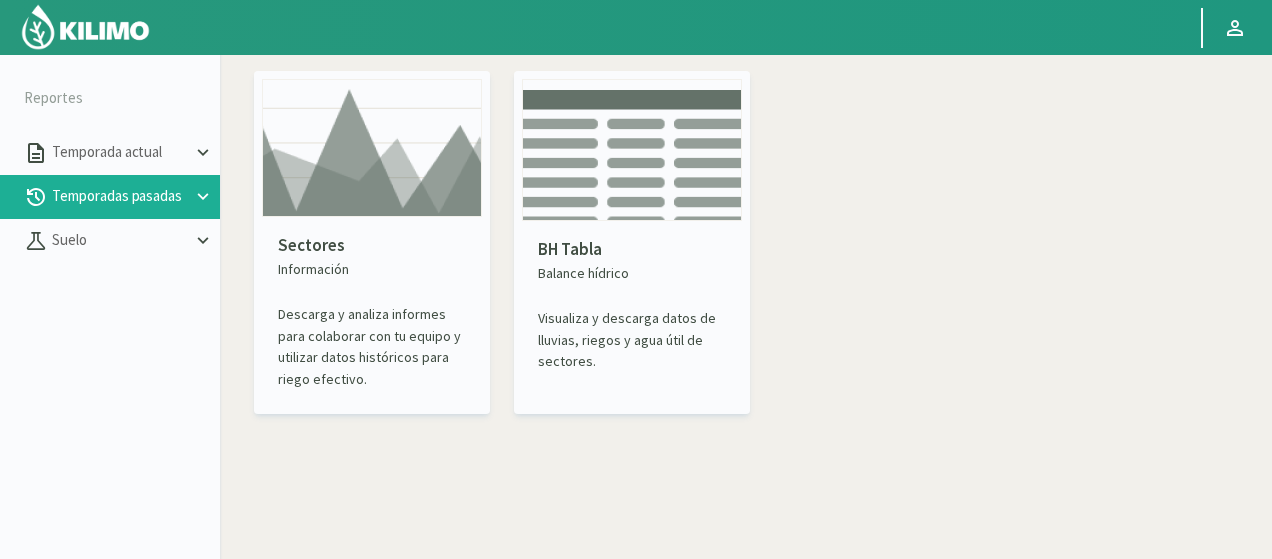 scroll, scrollTop: 0, scrollLeft: 0, axis: both 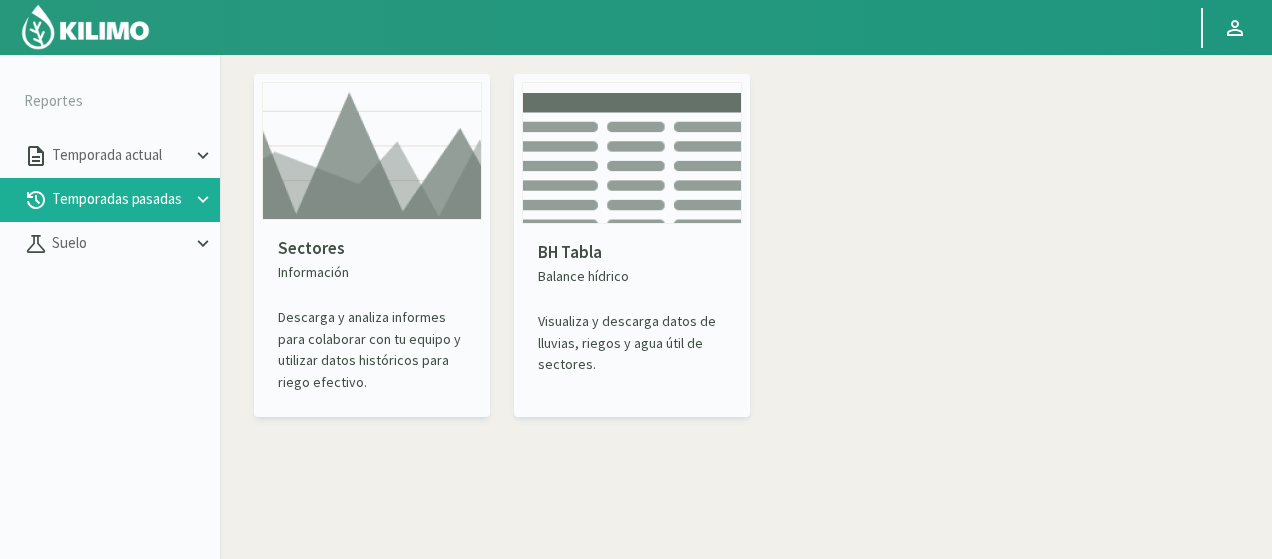 click 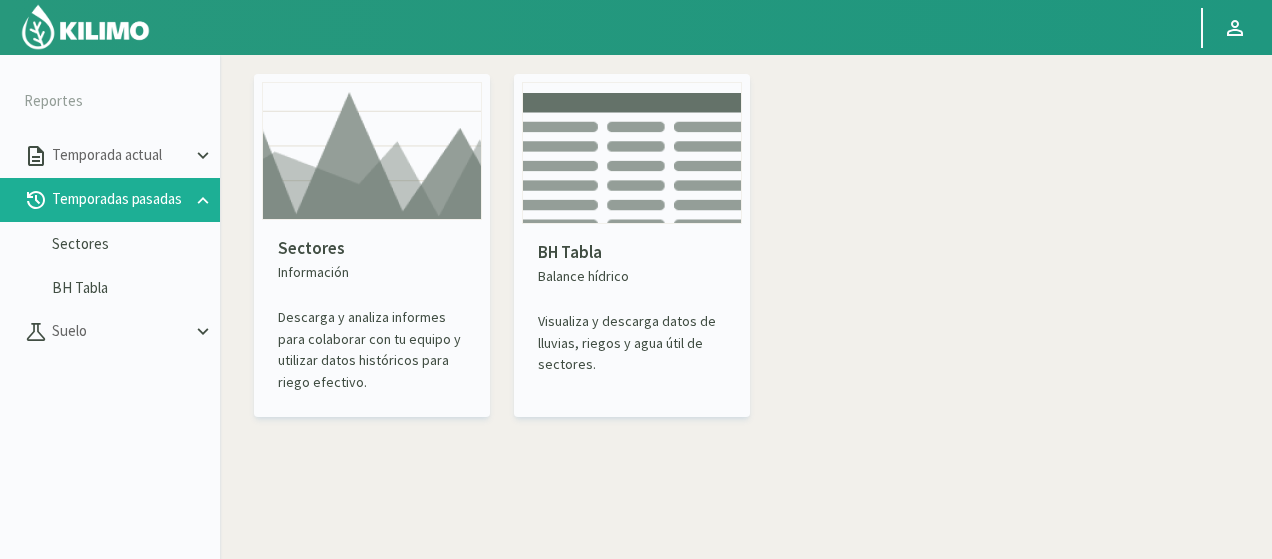 click 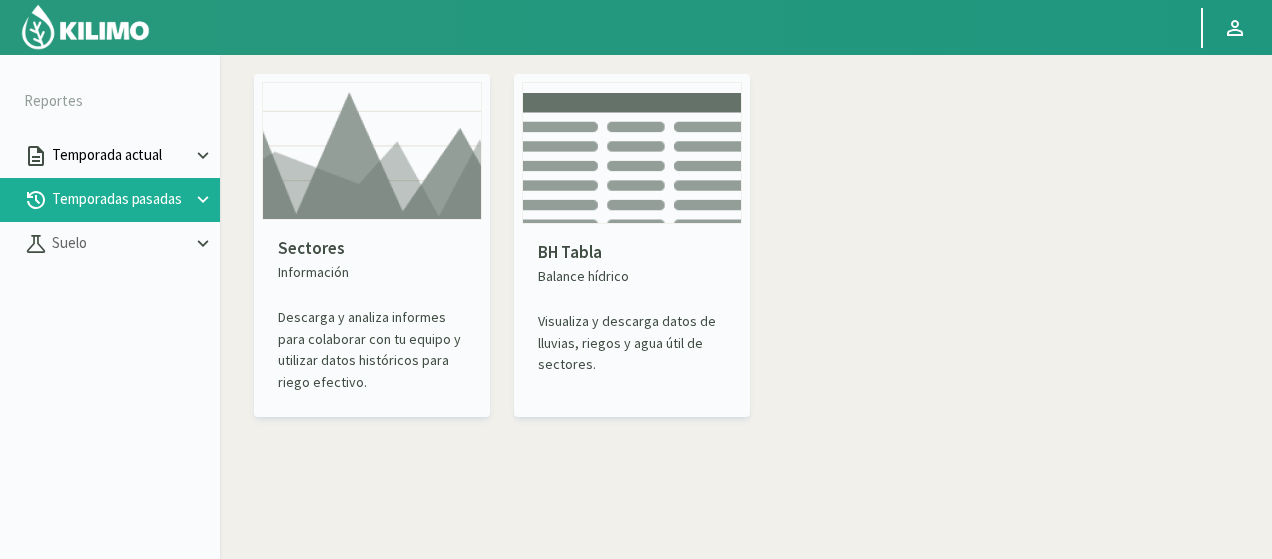 click 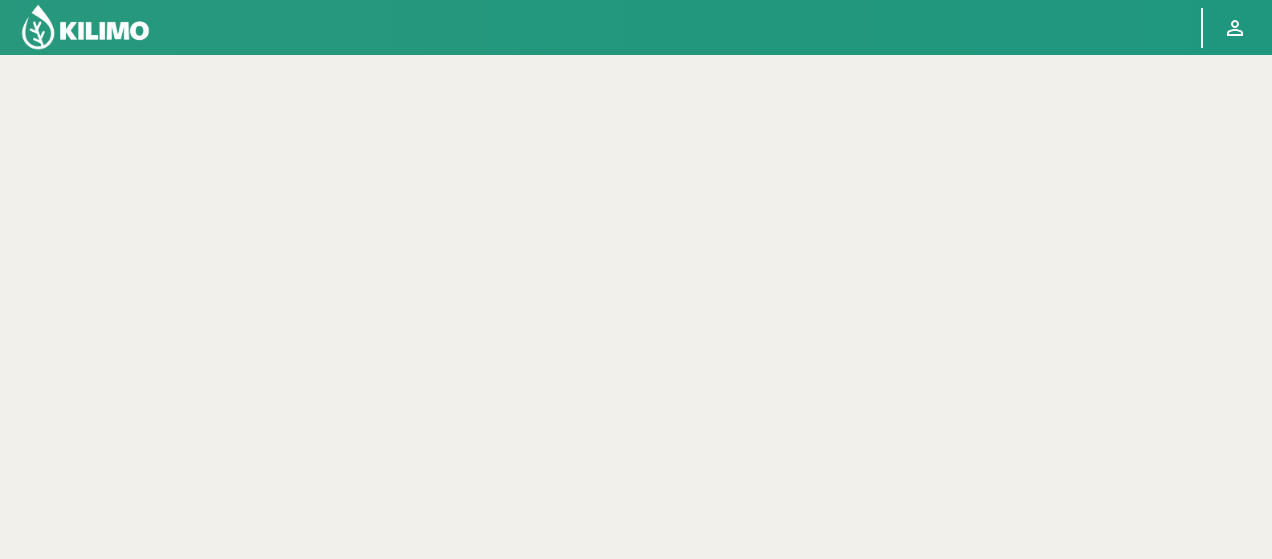 scroll, scrollTop: 140, scrollLeft: 0, axis: vertical 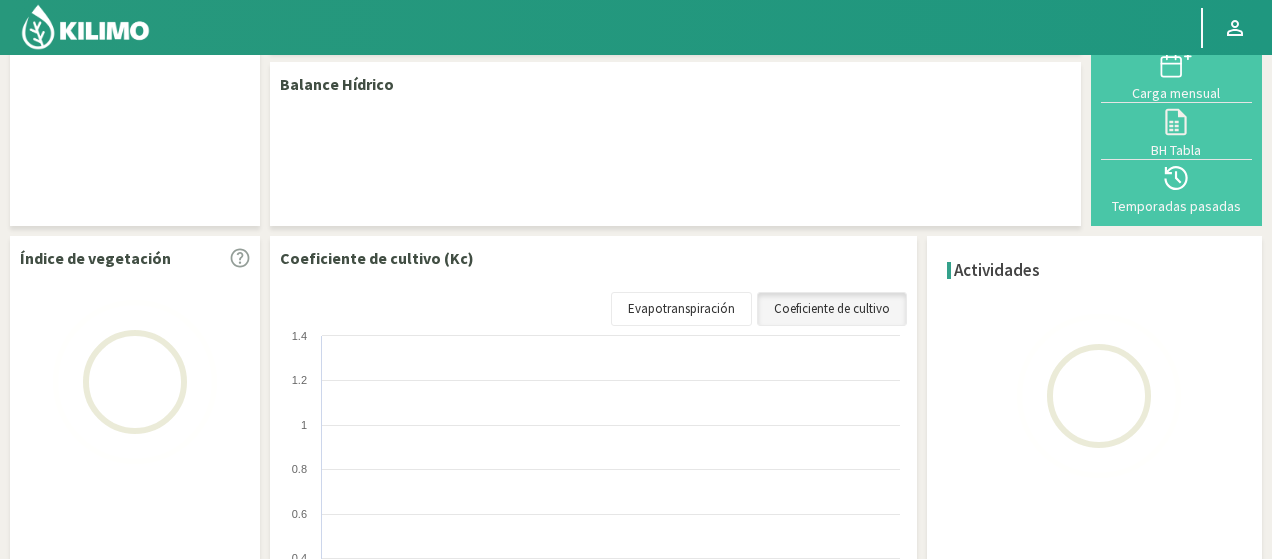 select on "1: Object" 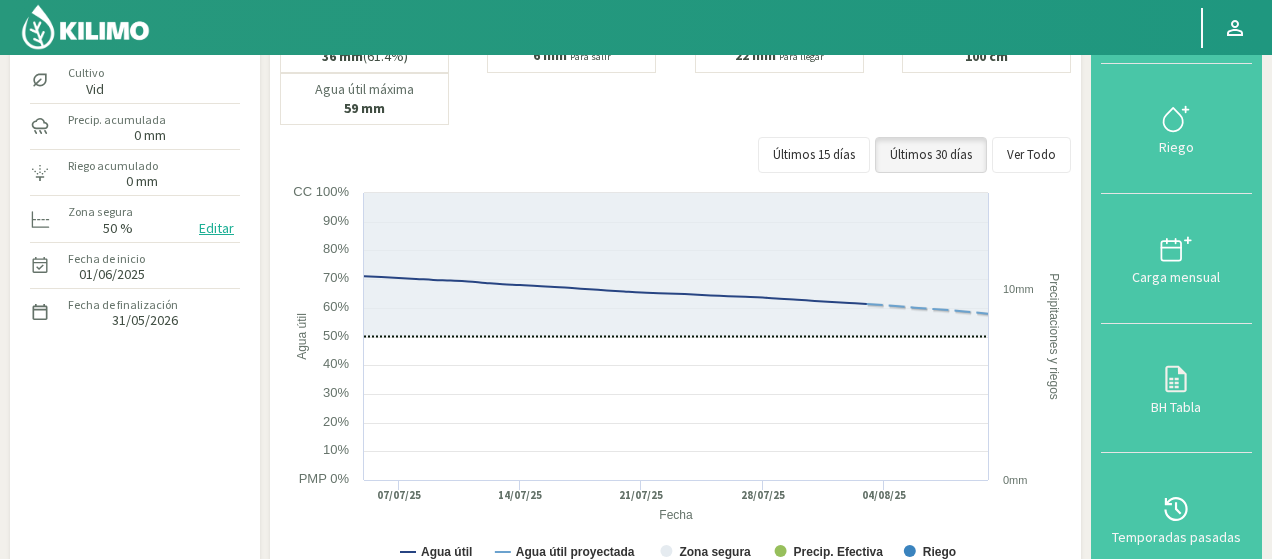 scroll, scrollTop: 40, scrollLeft: 0, axis: vertical 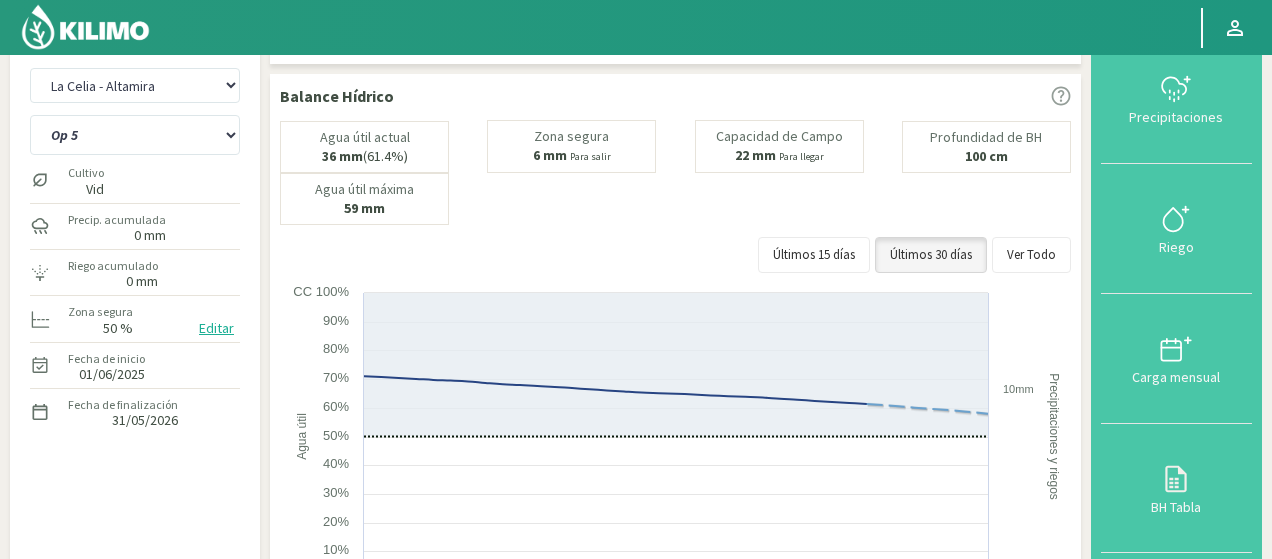 click on "Riego acumulado   0 mm" 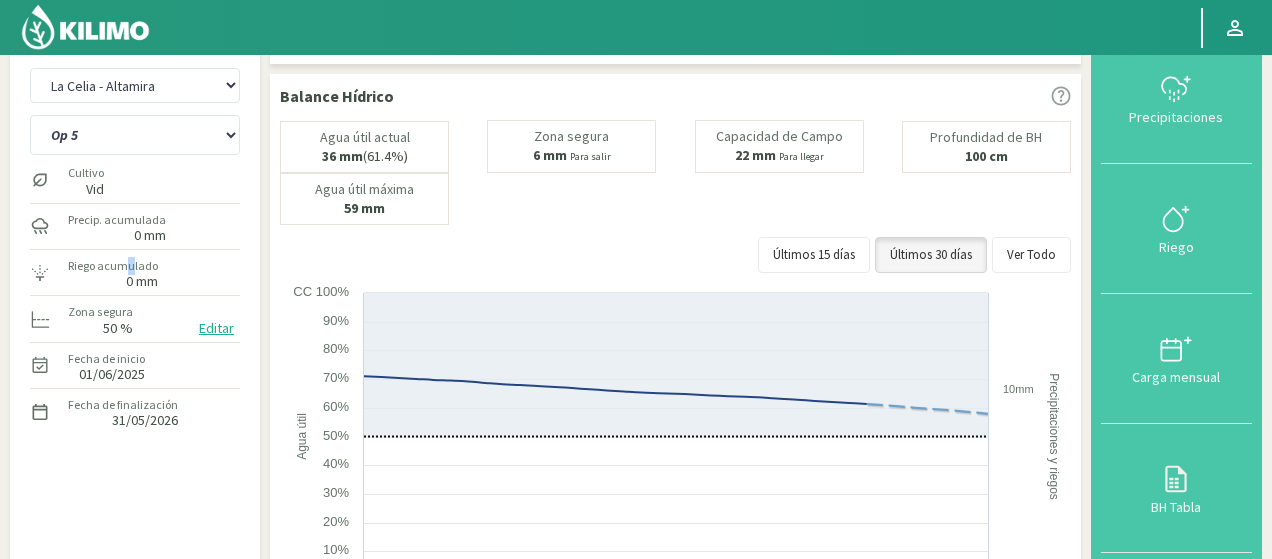 click on "Riego acumulado" 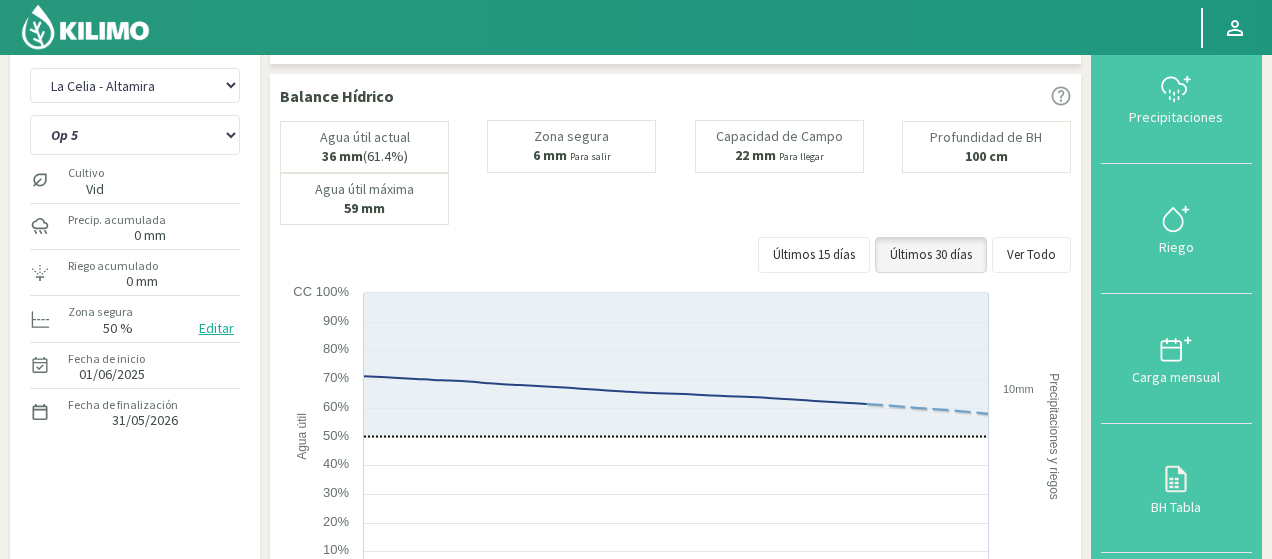 click on "Riego acumulado" 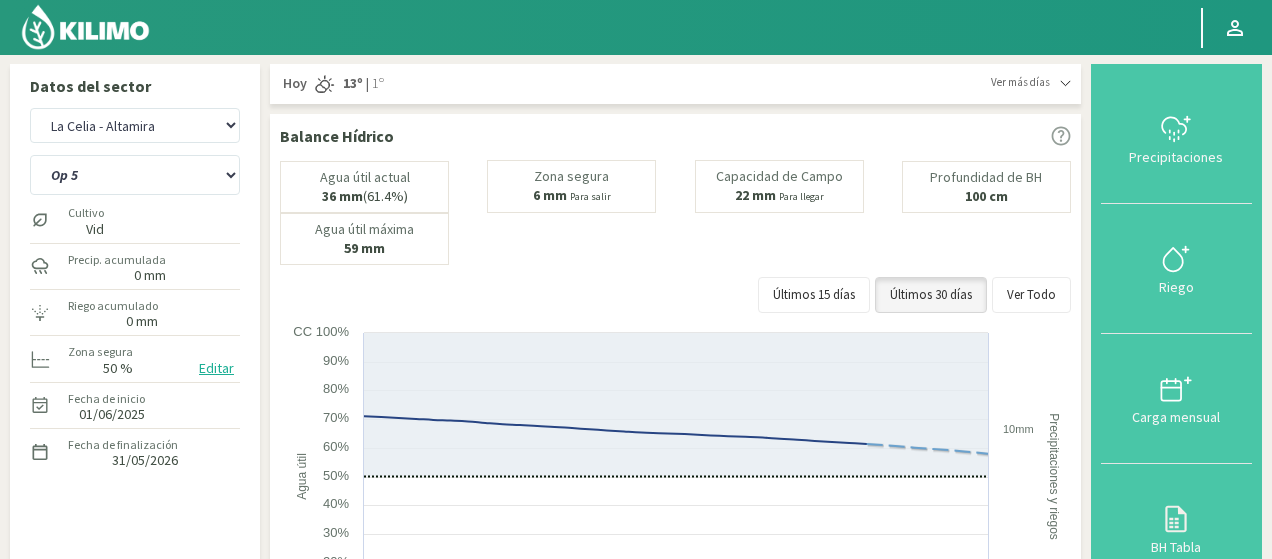 click 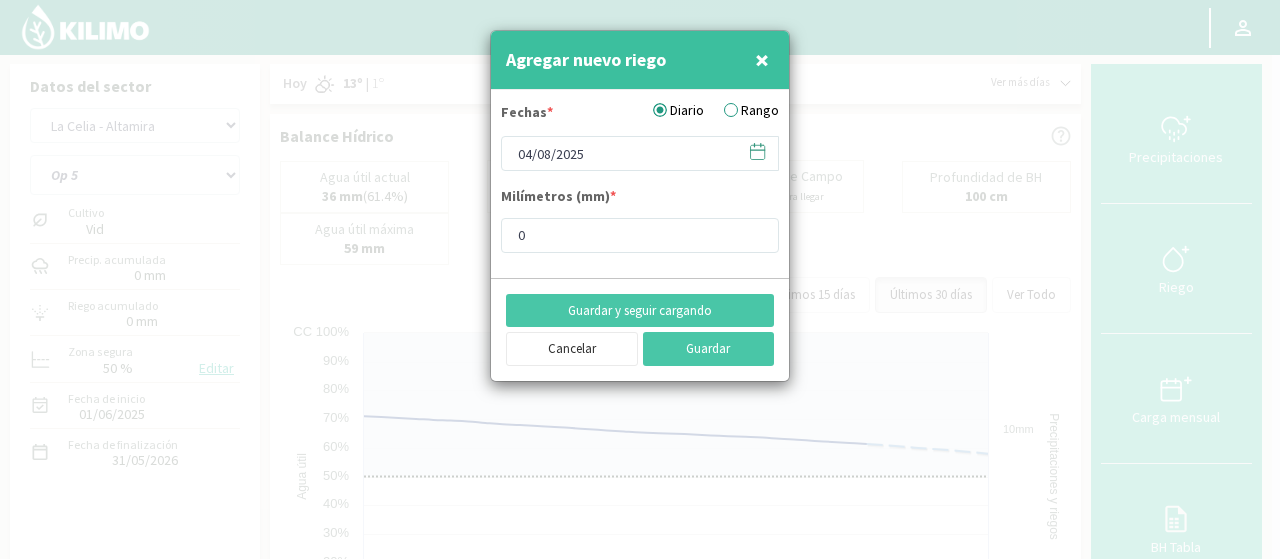 click at bounding box center (640, 279) 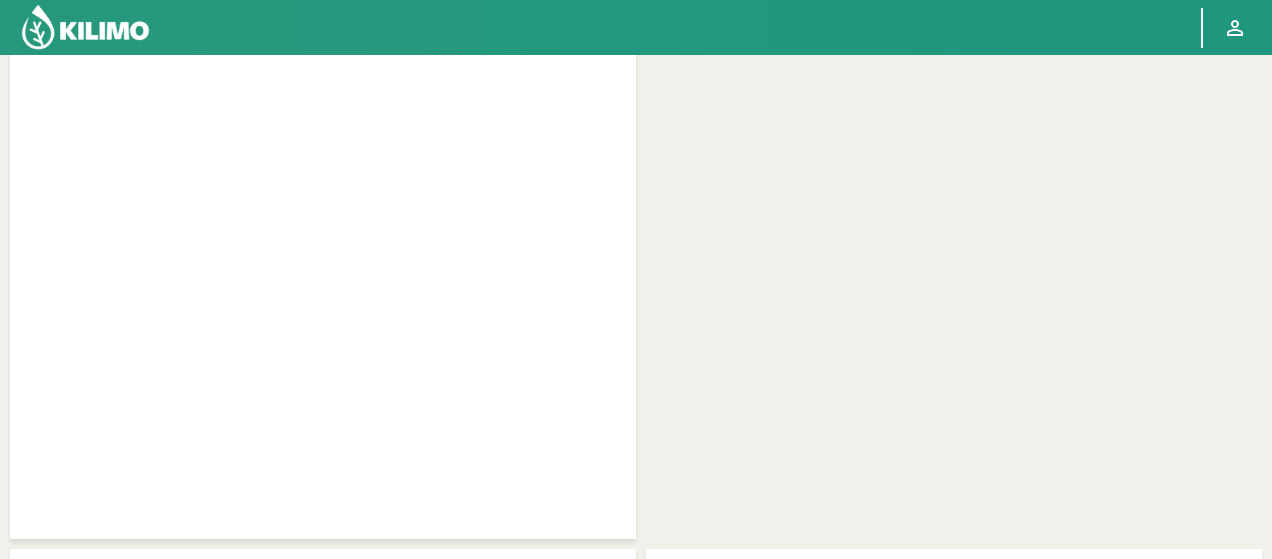 scroll, scrollTop: 0, scrollLeft: 0, axis: both 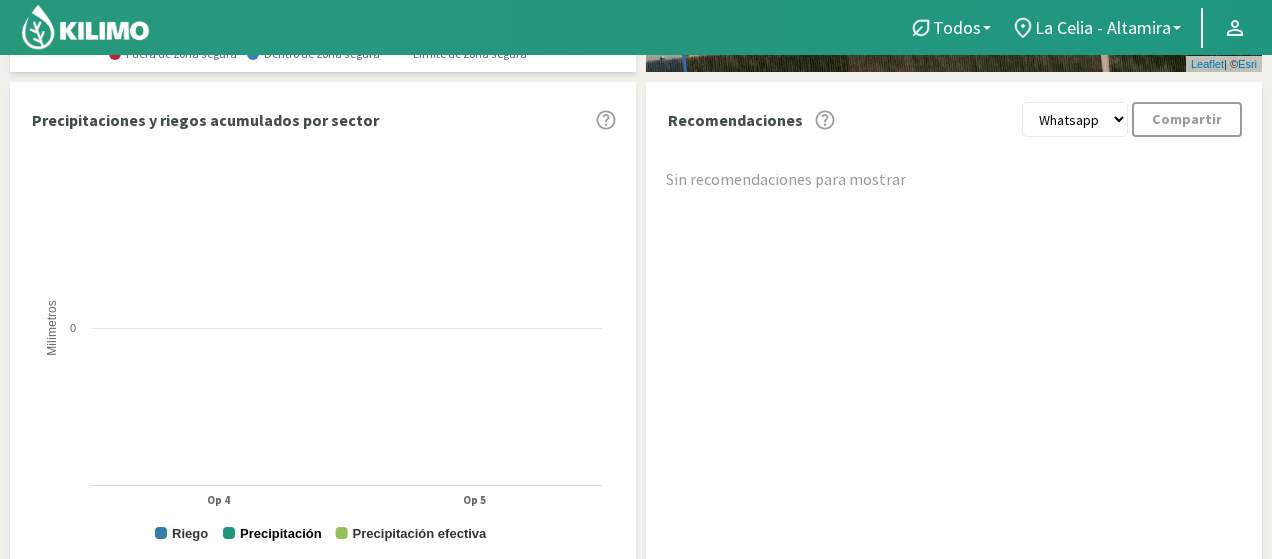 click on "Precipitación" 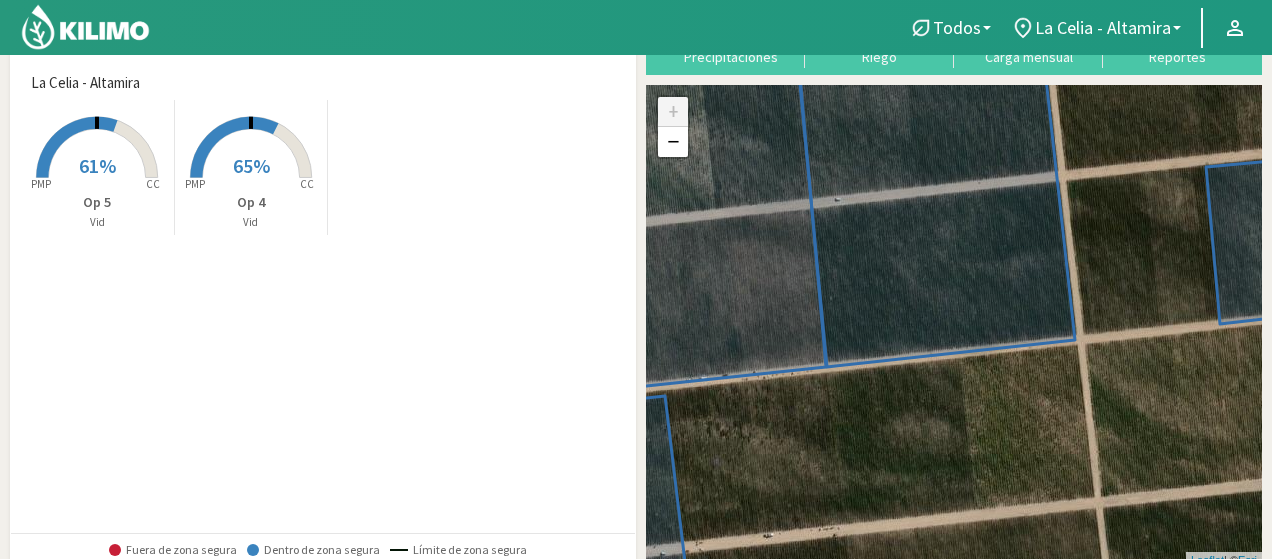 scroll, scrollTop: 0, scrollLeft: 0, axis: both 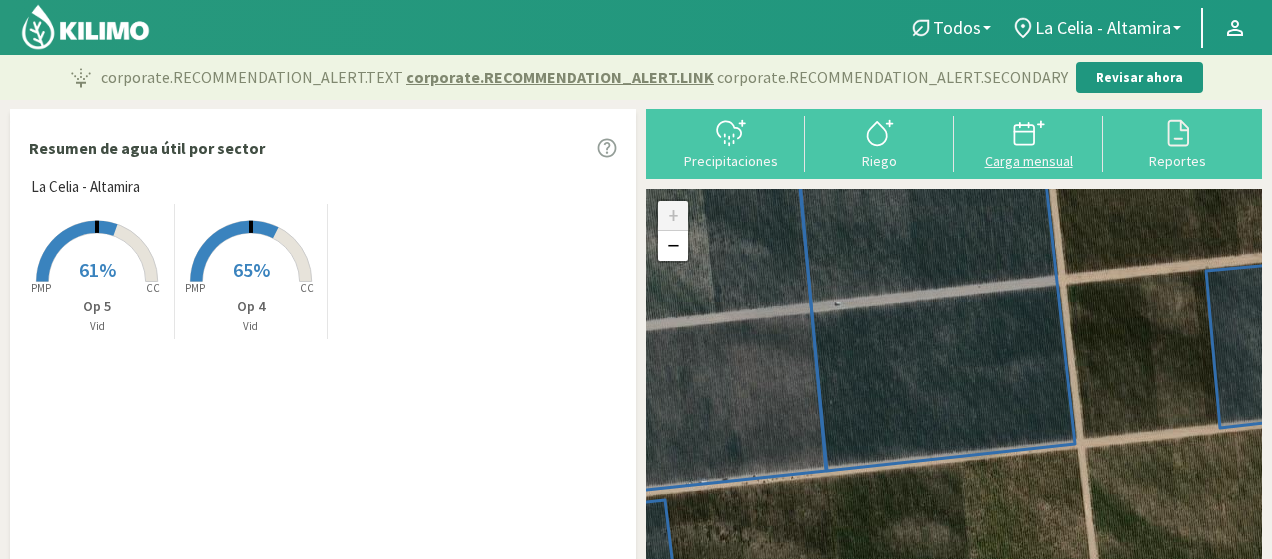 click 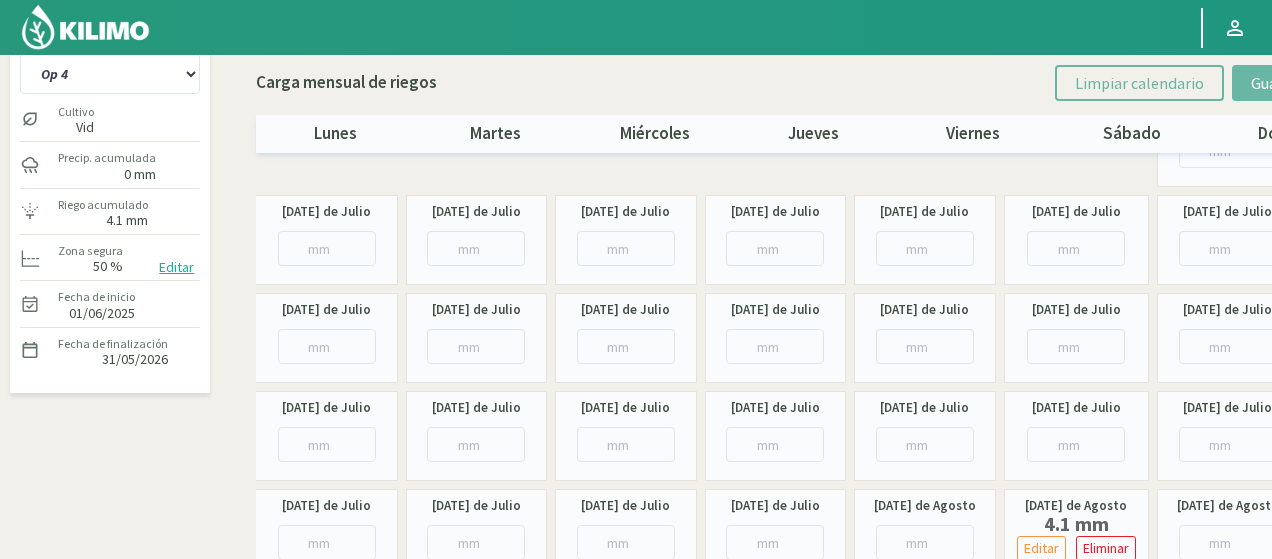 scroll, scrollTop: 0, scrollLeft: 0, axis: both 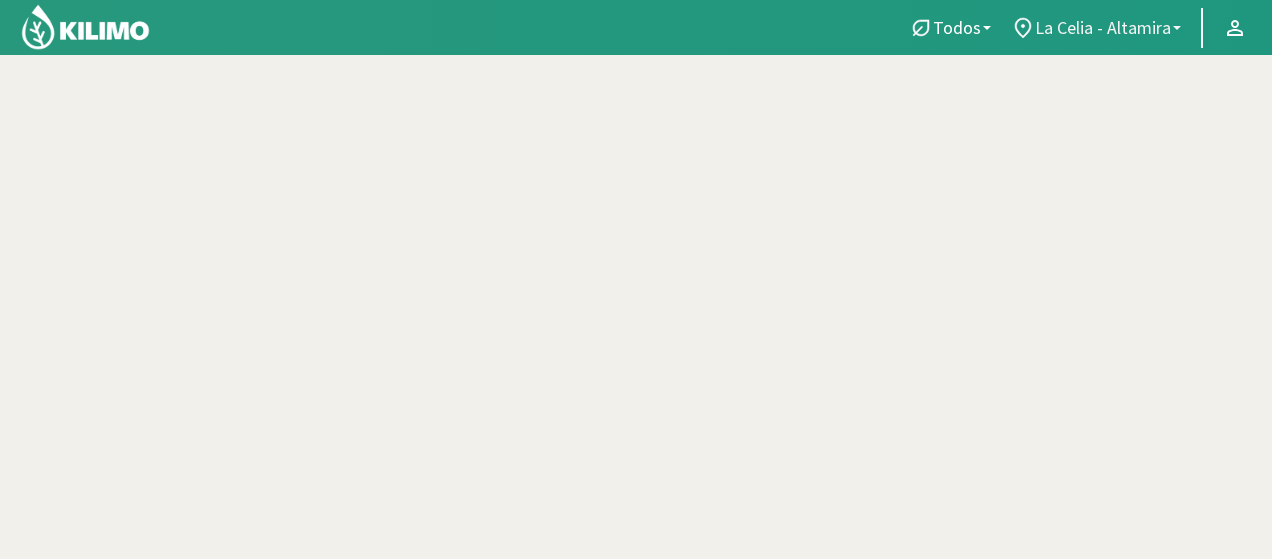 click on "La Celia - Altamira" 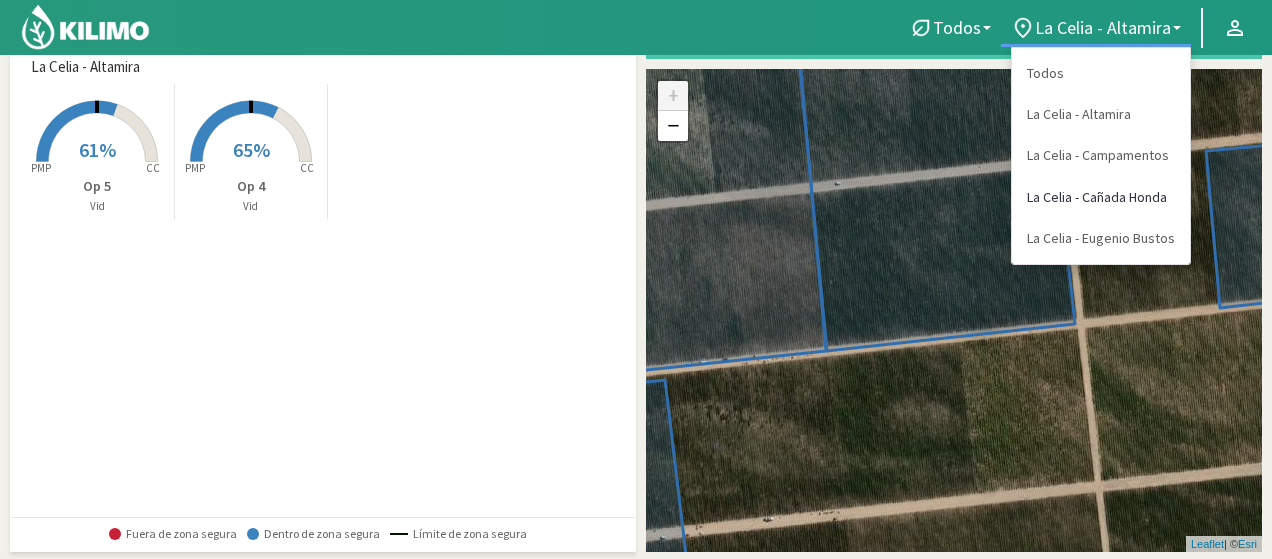 click on "La Celia - Cañada Honda" 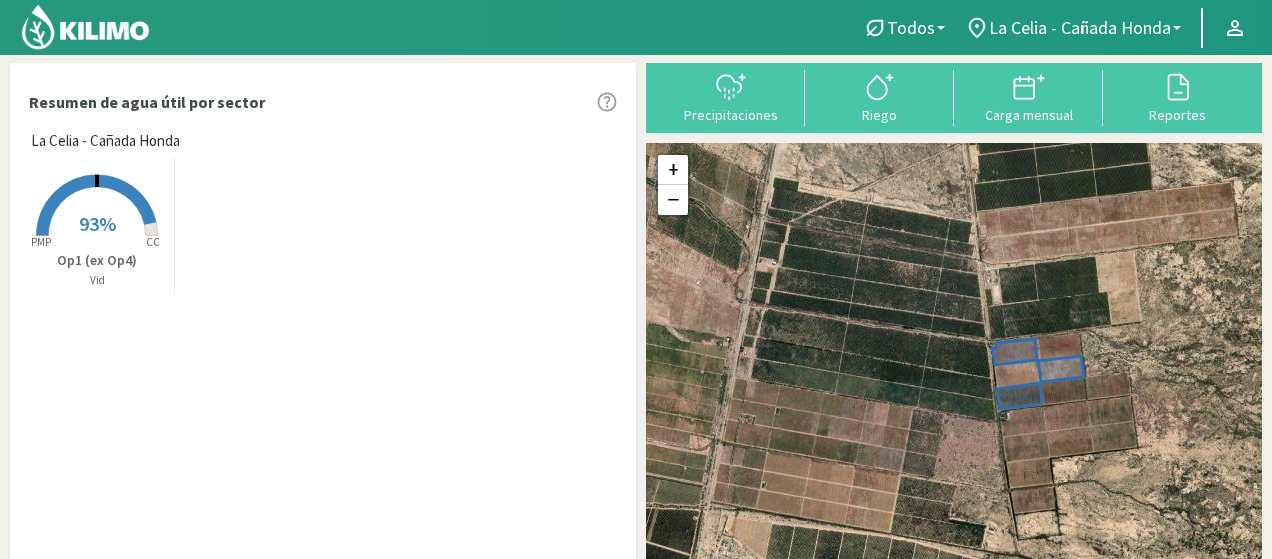 scroll, scrollTop: 0, scrollLeft: 0, axis: both 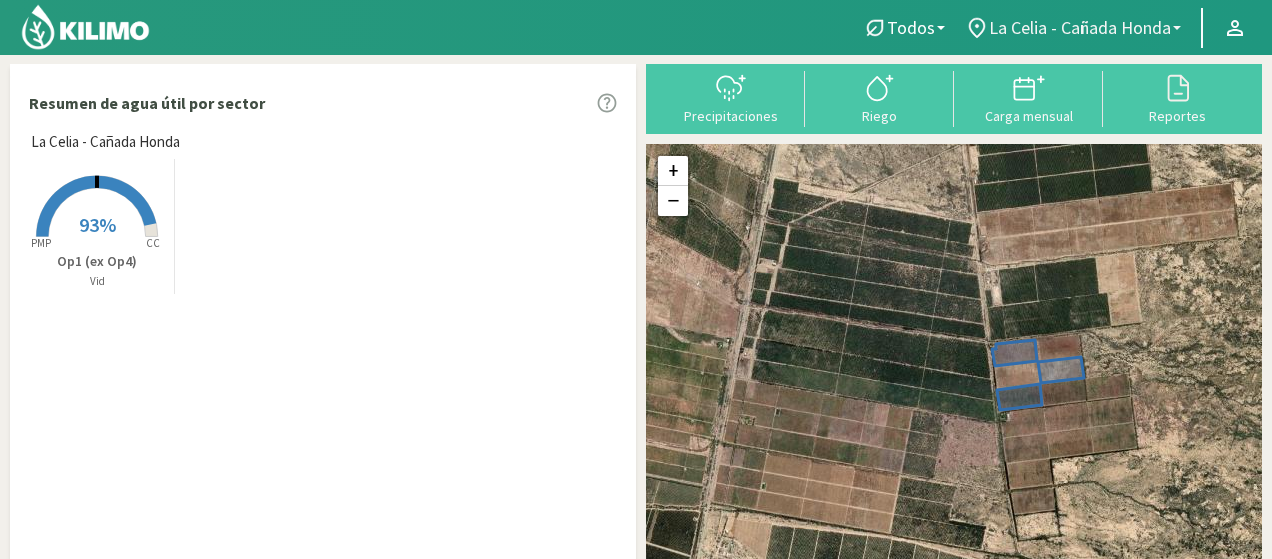click 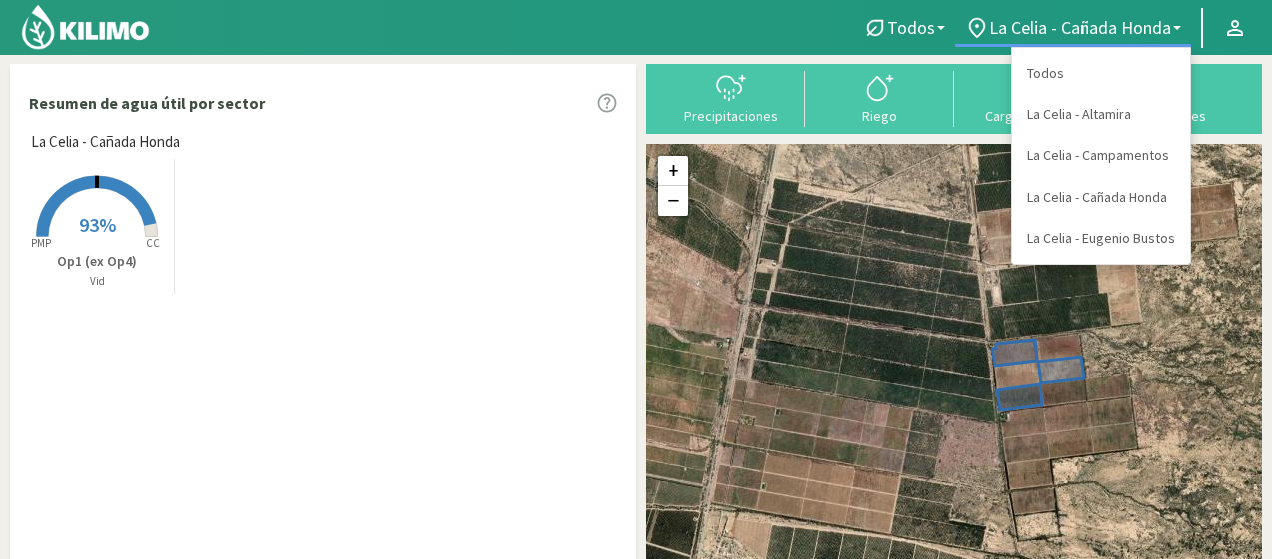click on "La Celia - Eugenio Bustos" 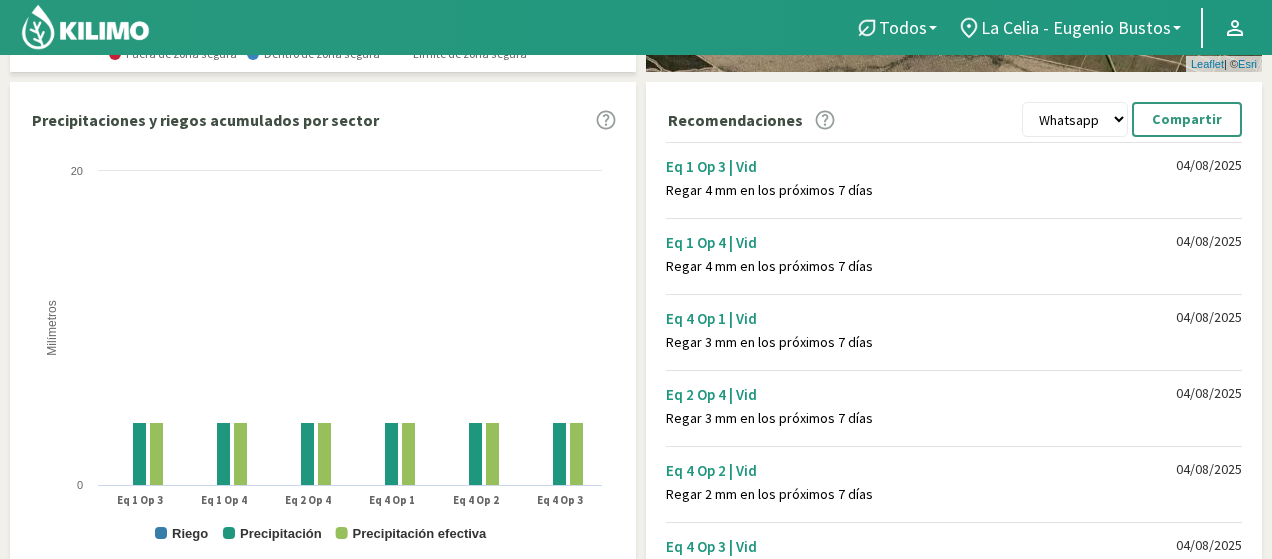 scroll, scrollTop: 697, scrollLeft: 0, axis: vertical 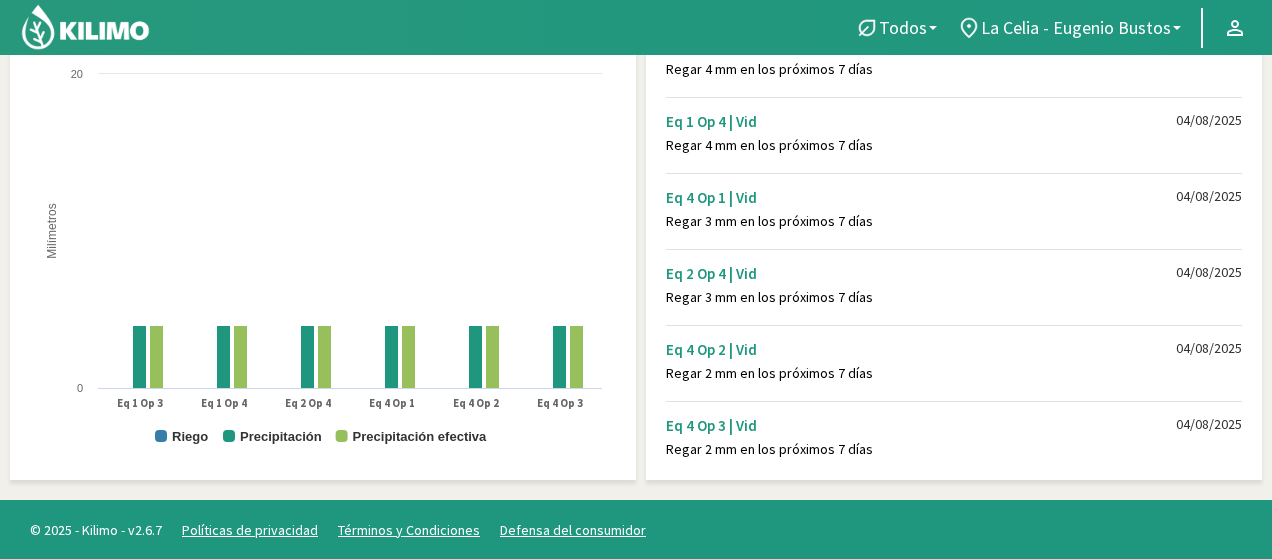 drag, startPoint x: 1265, startPoint y: 315, endPoint x: 1278, endPoint y: 249, distance: 67.26812 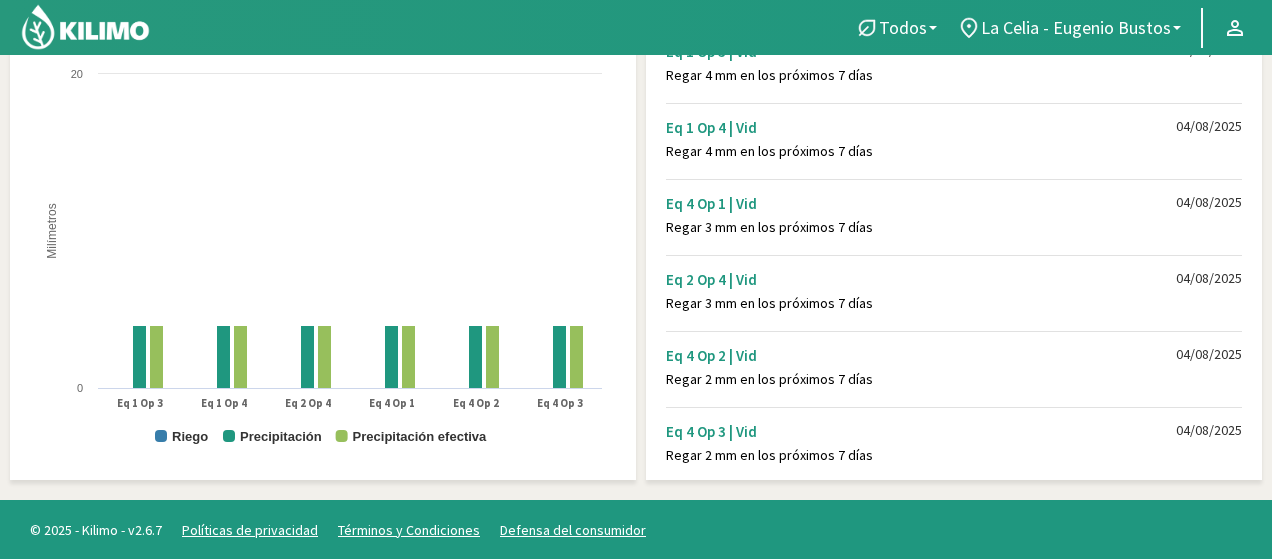 scroll, scrollTop: 0, scrollLeft: 0, axis: both 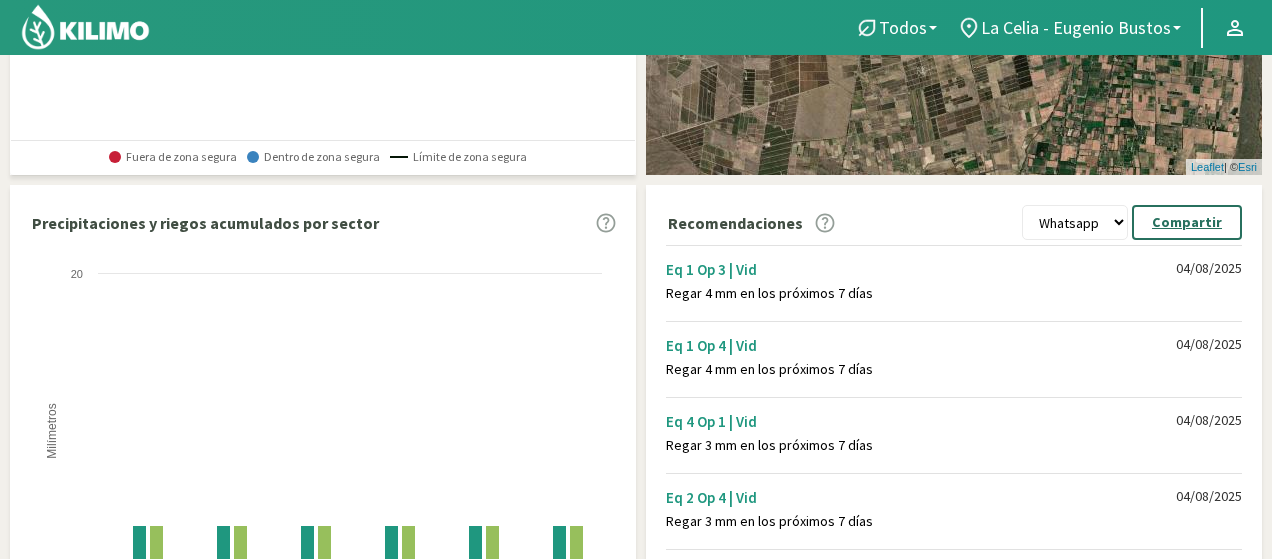 click on "Compartir" at bounding box center [1187, 222] 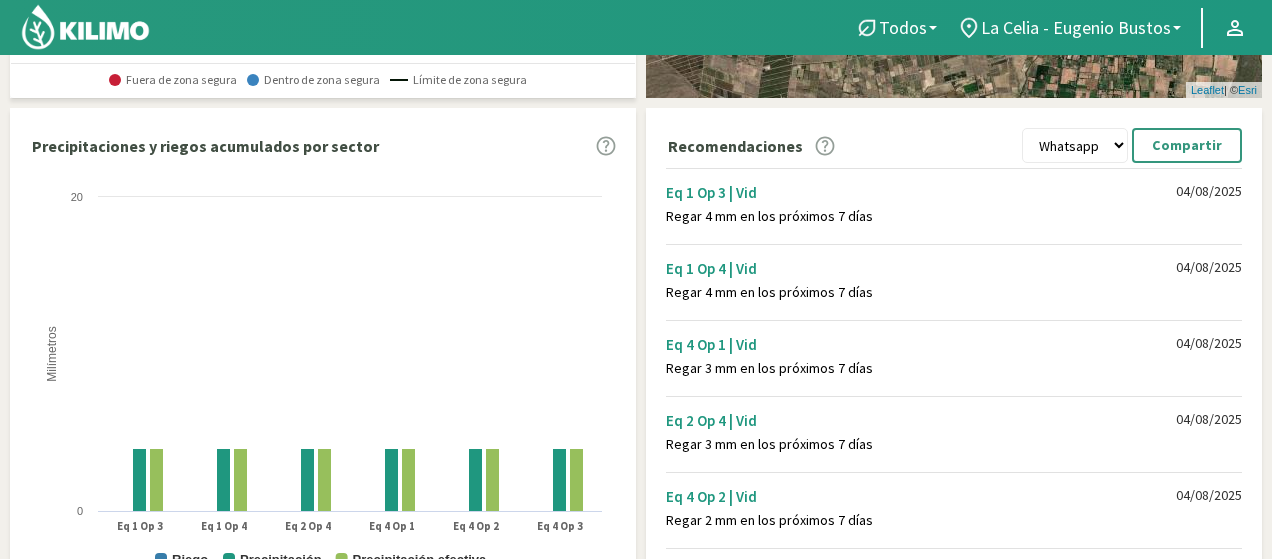 scroll, scrollTop: 688, scrollLeft: 0, axis: vertical 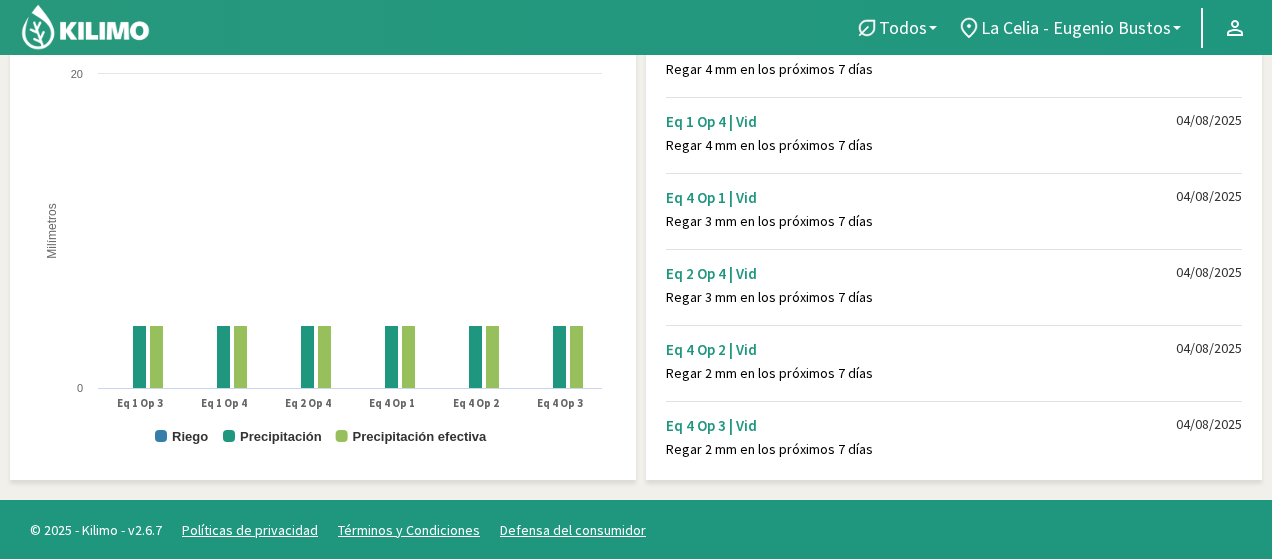 drag, startPoint x: 666, startPoint y: 285, endPoint x: 1144, endPoint y: 466, distance: 511.1213 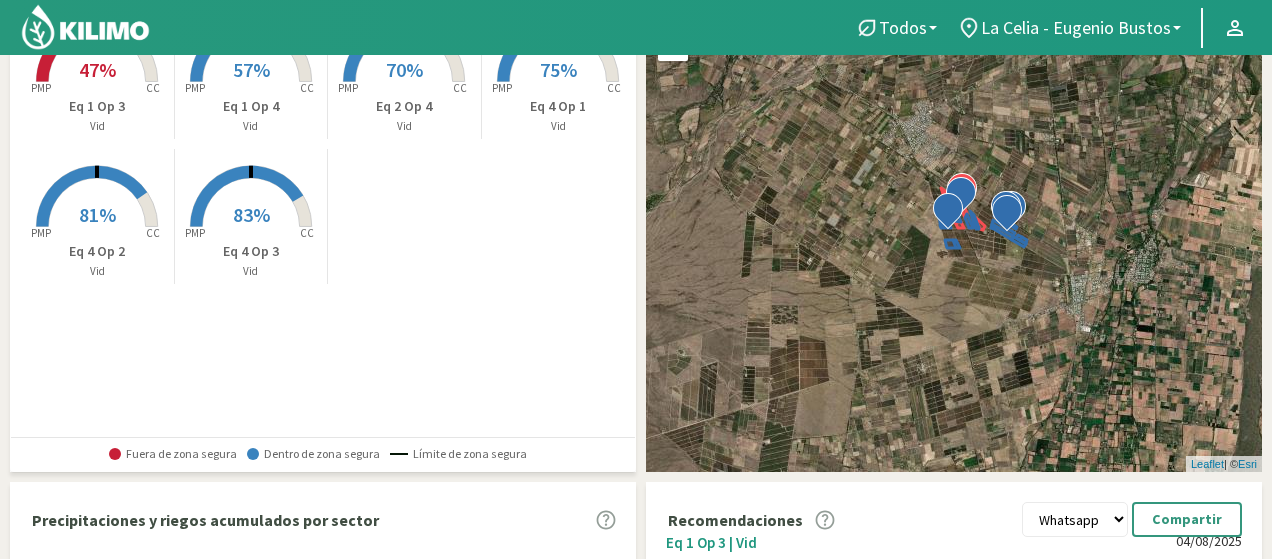 scroll, scrollTop: 97, scrollLeft: 0, axis: vertical 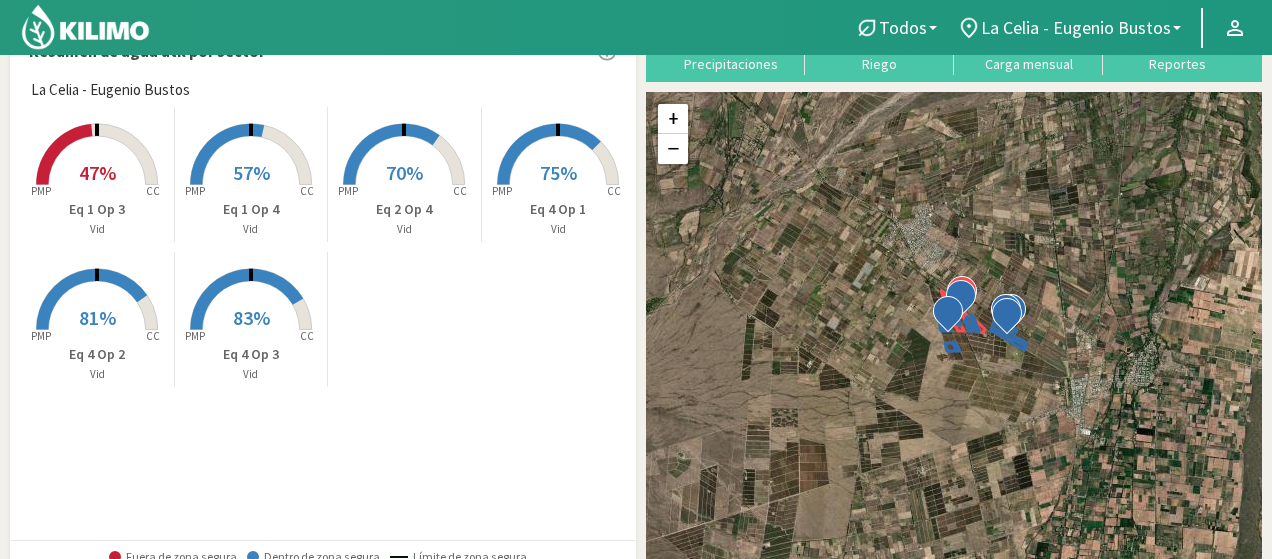 click on "47%" at bounding box center [97, 172] 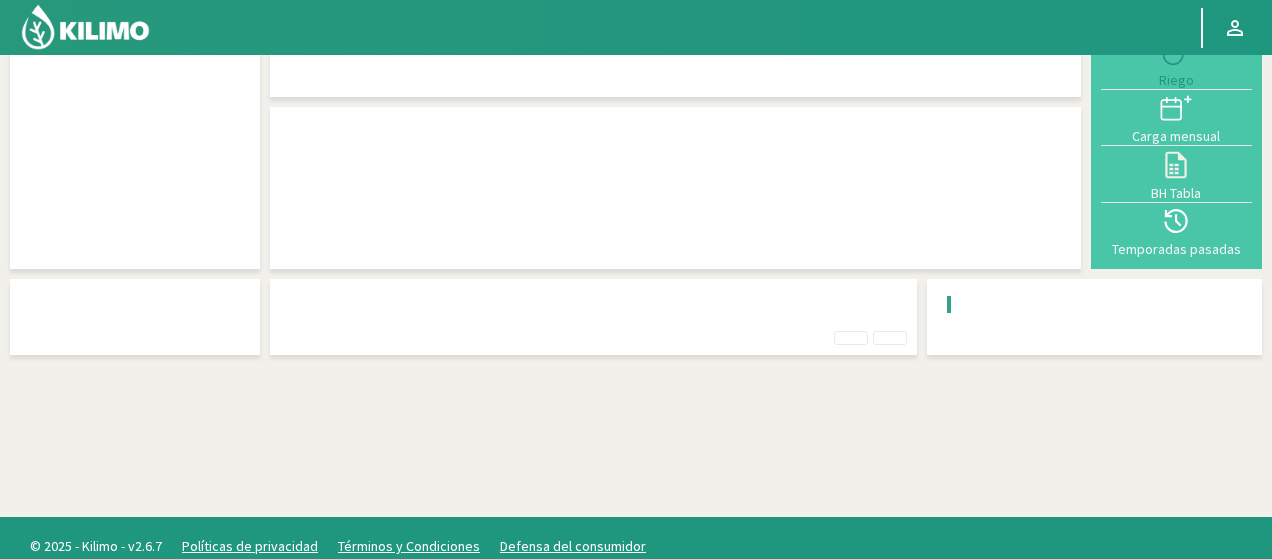 scroll, scrollTop: 52, scrollLeft: 0, axis: vertical 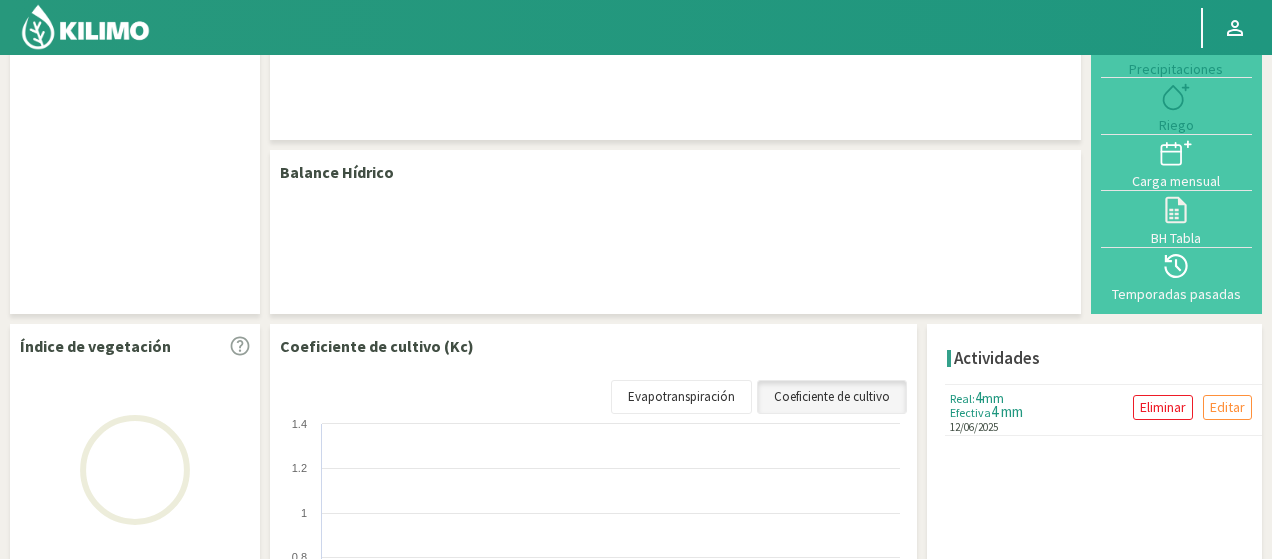 select on "3: Object" 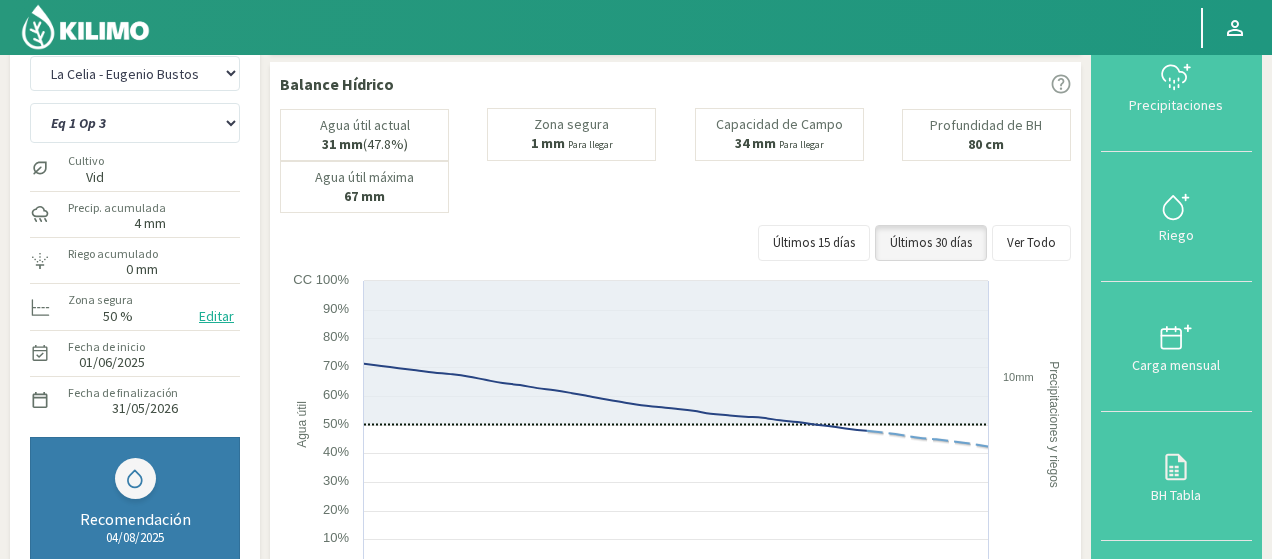scroll, scrollTop: 0, scrollLeft: 0, axis: both 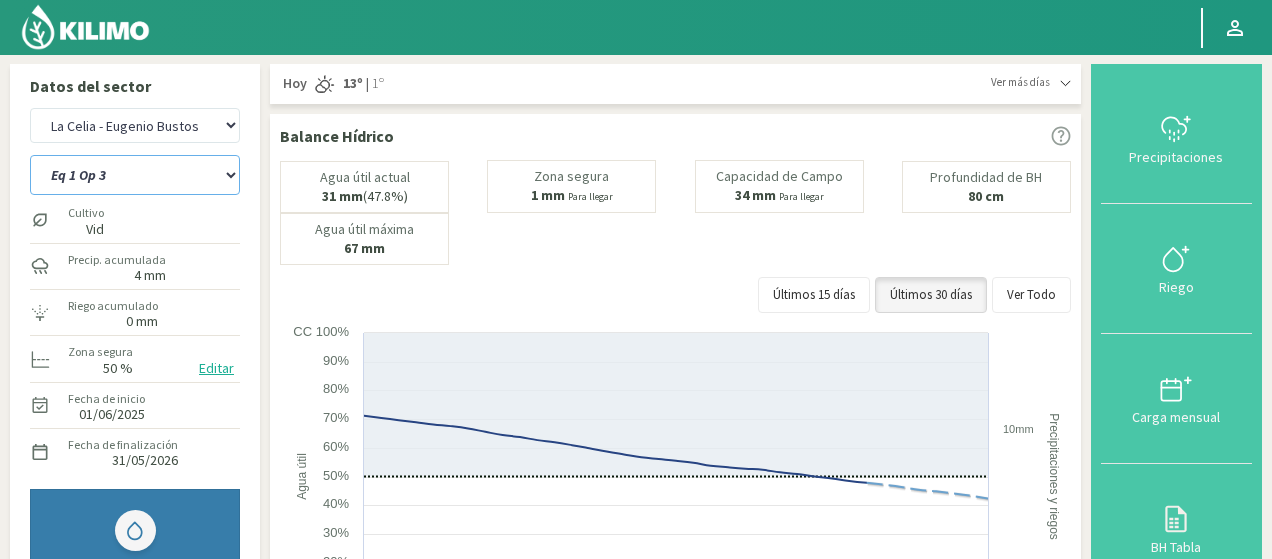 click on "Eq 1 Op 3   Eq 1 Op 4   Eq 2 Op 4   Eq 4 Op 1   Eq 4 Op 2   Eq 4 Op 3" 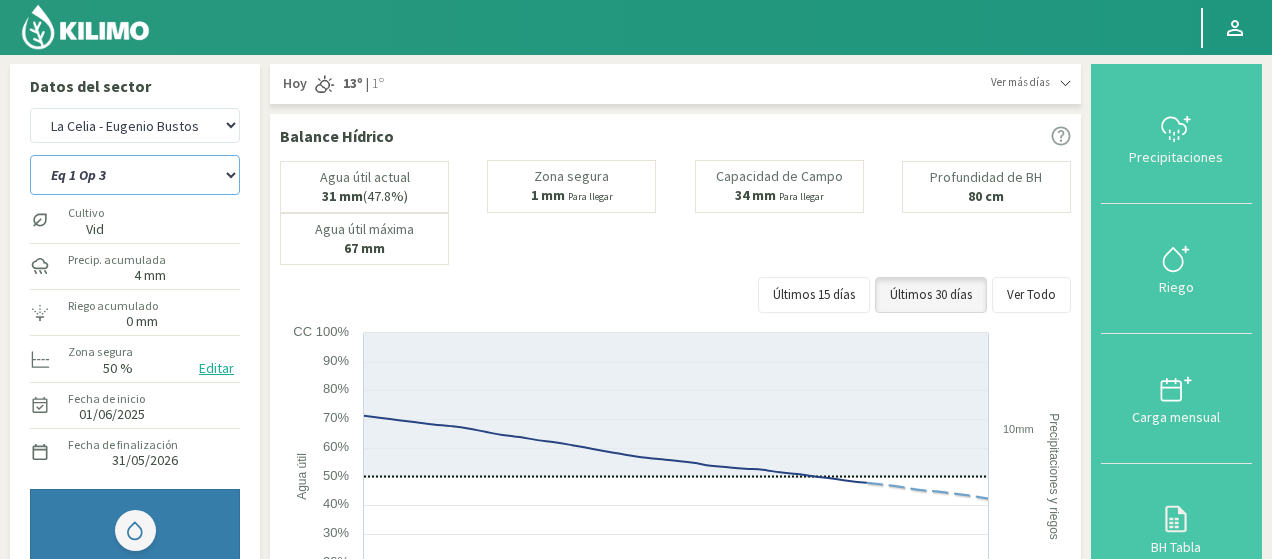 select on "1: Object" 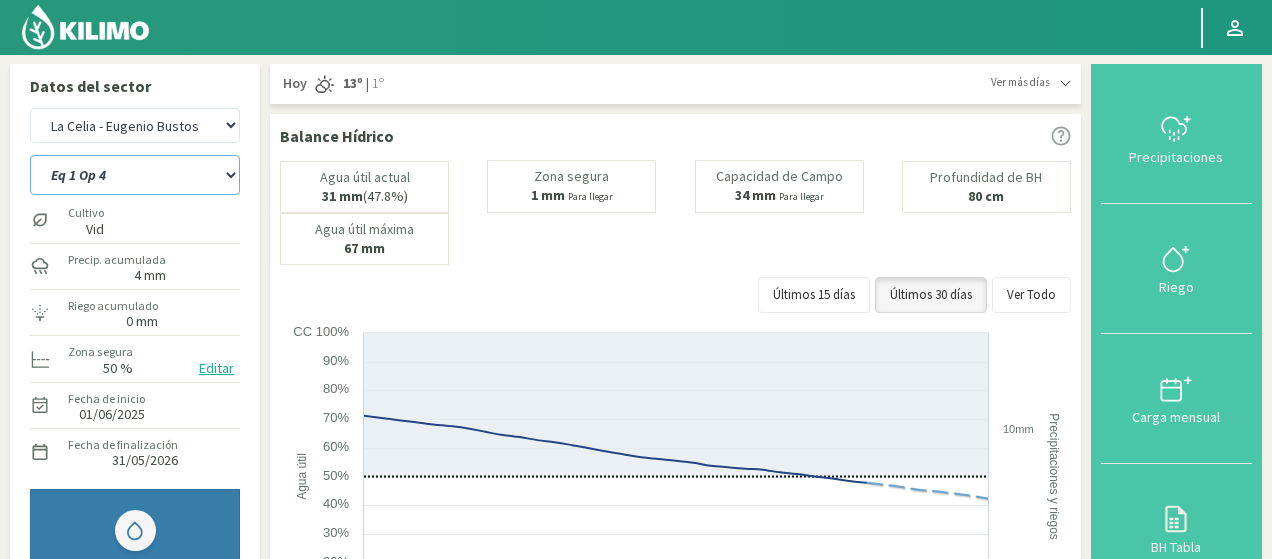click on "Eq 1 Op 3   Eq 1 Op 4   Eq 2 Op 4   Eq 4 Op 1   Eq 4 Op 2   Eq 4 Op 3" 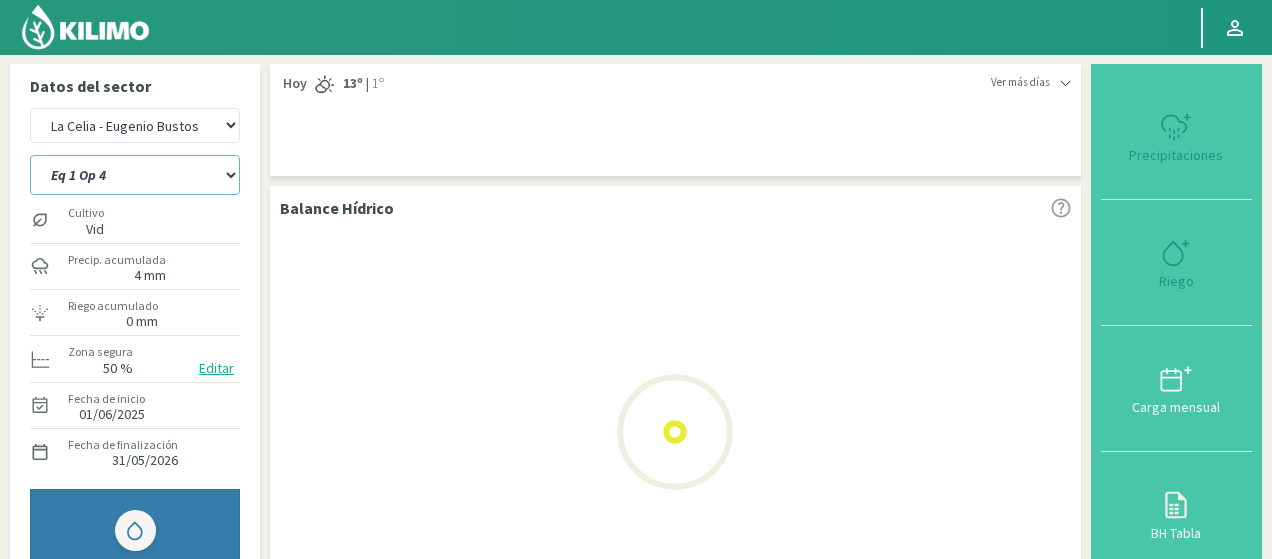 select on "7: Object" 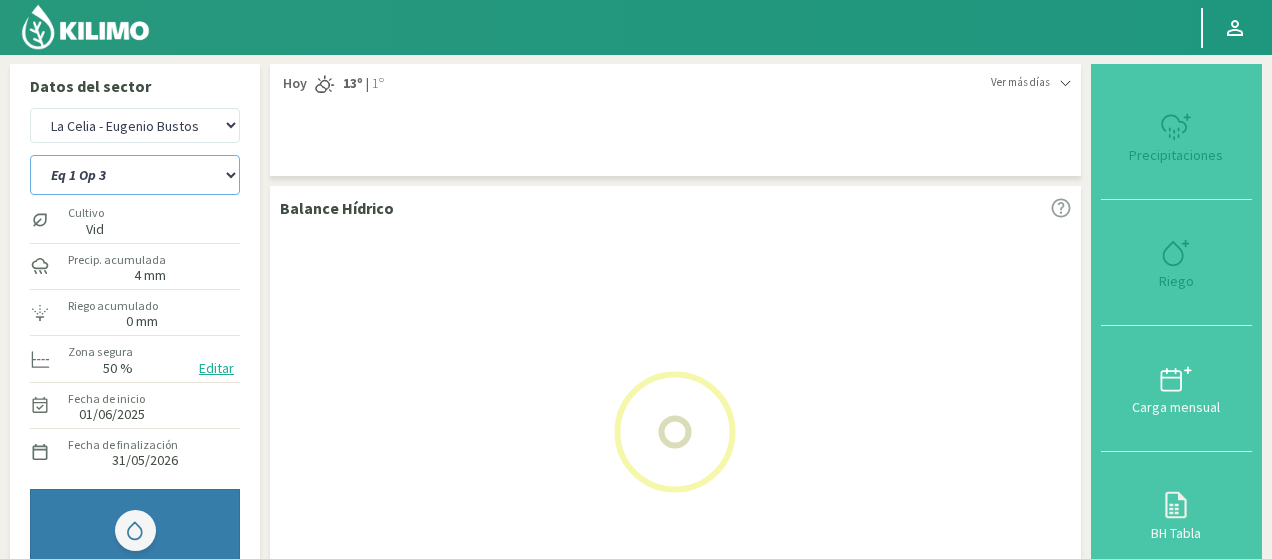 select on "7: Object" 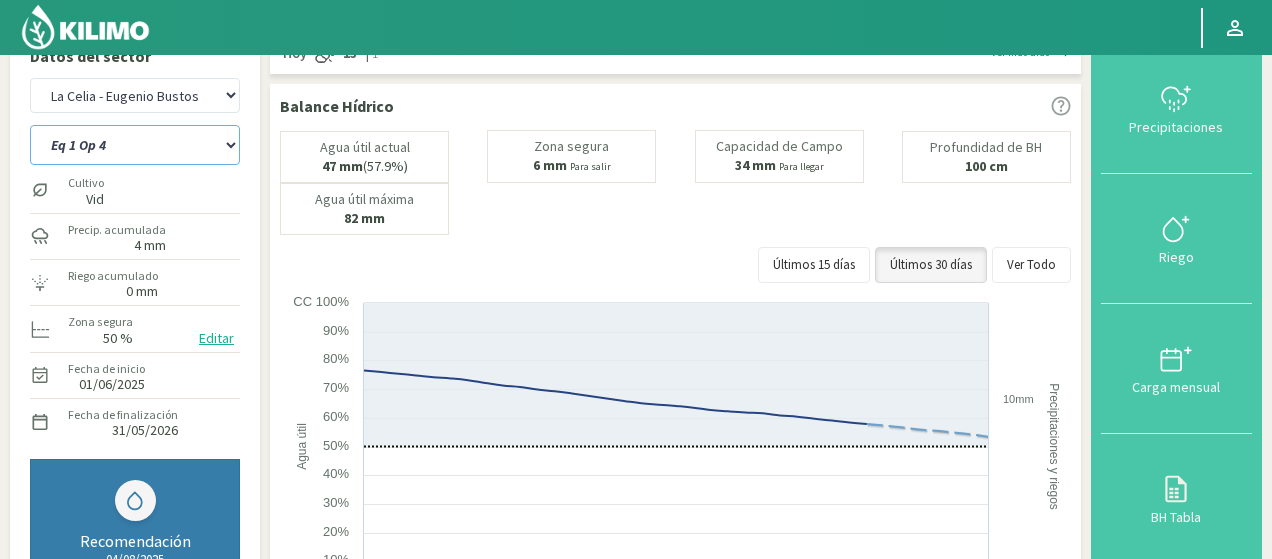 scroll, scrollTop: 0, scrollLeft: 0, axis: both 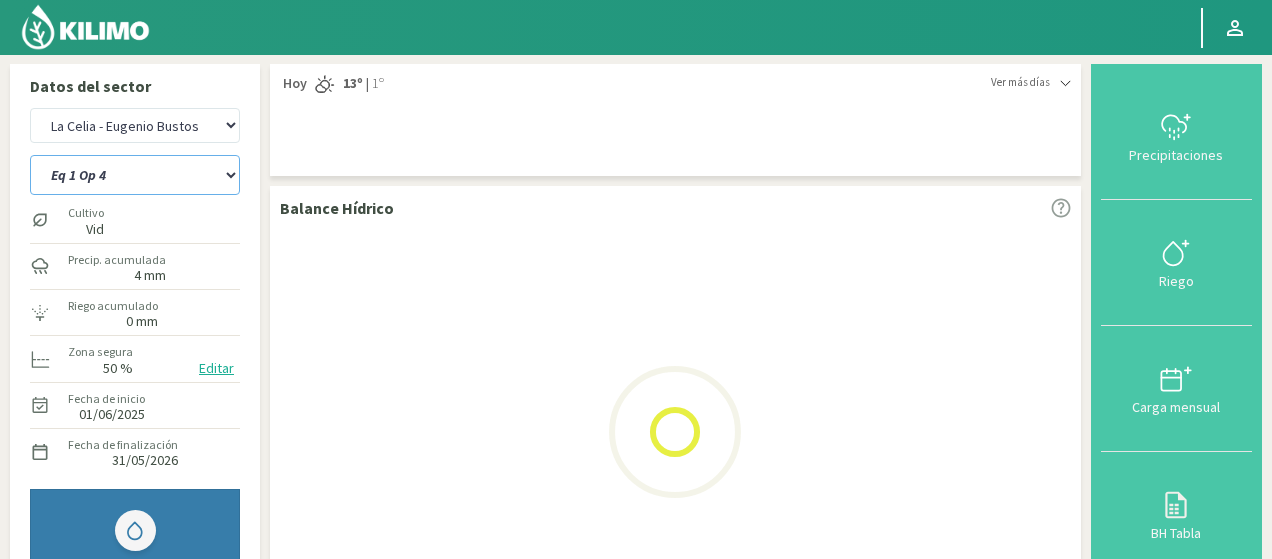 select on "11: Object" 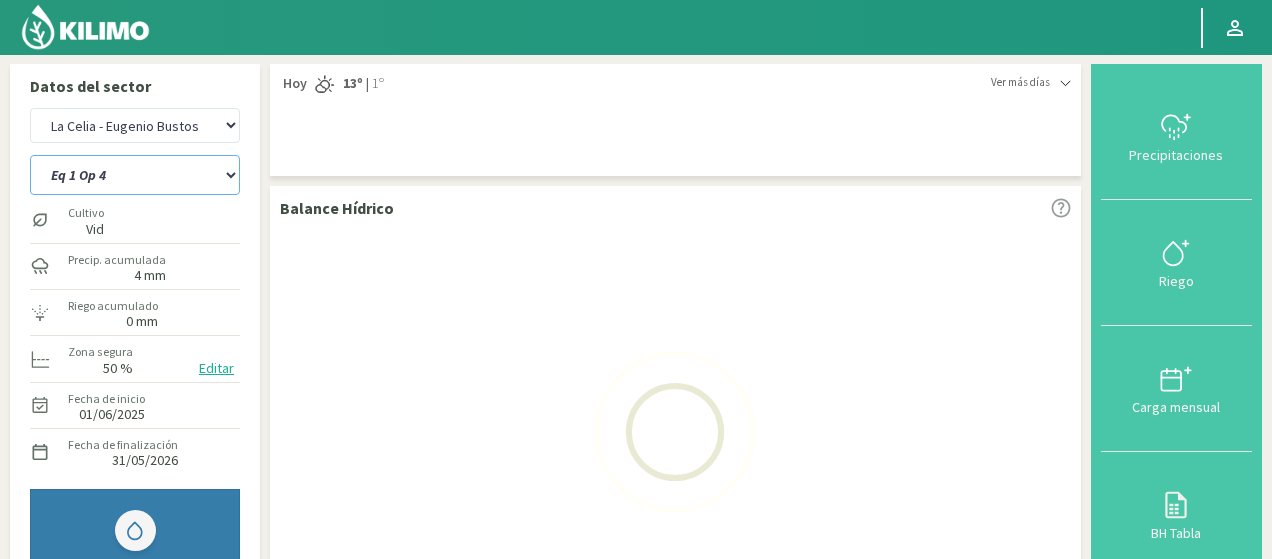 select on "12: Object" 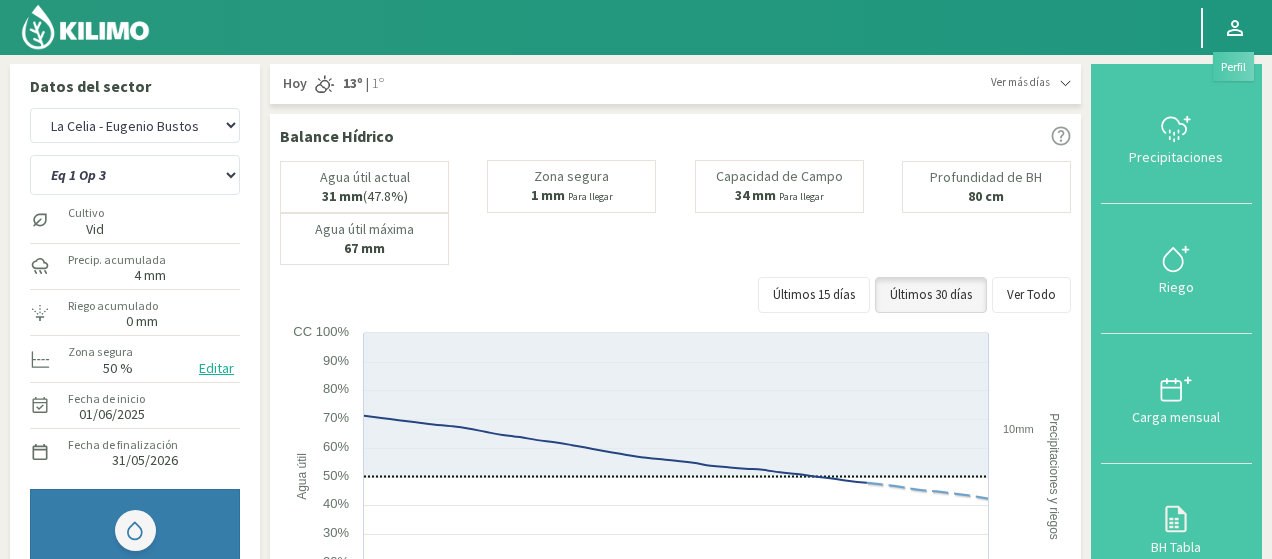 click 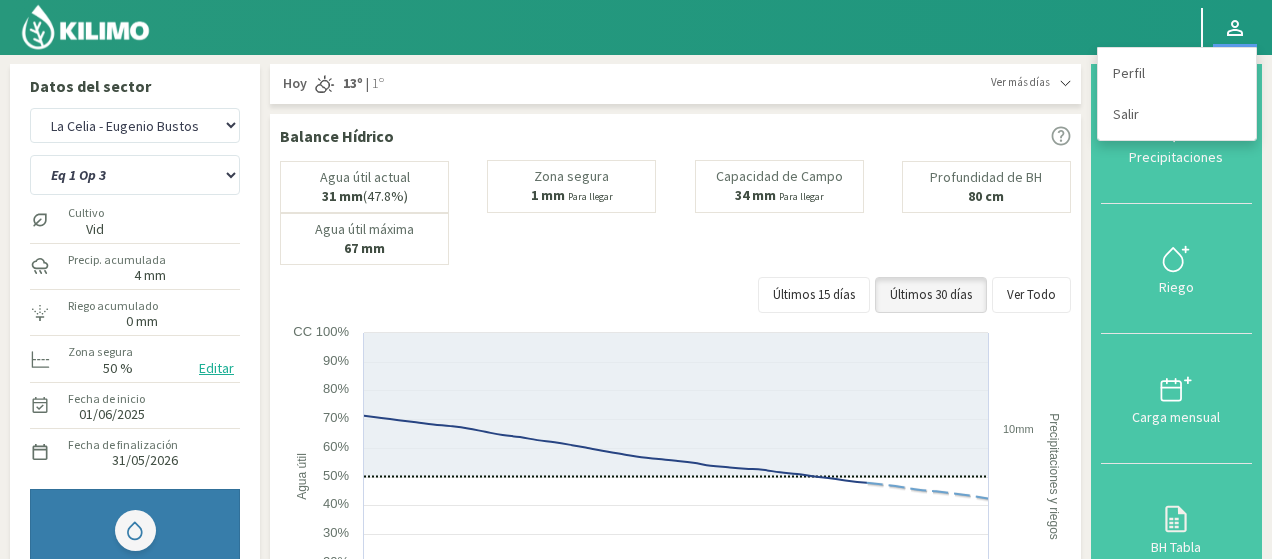 click 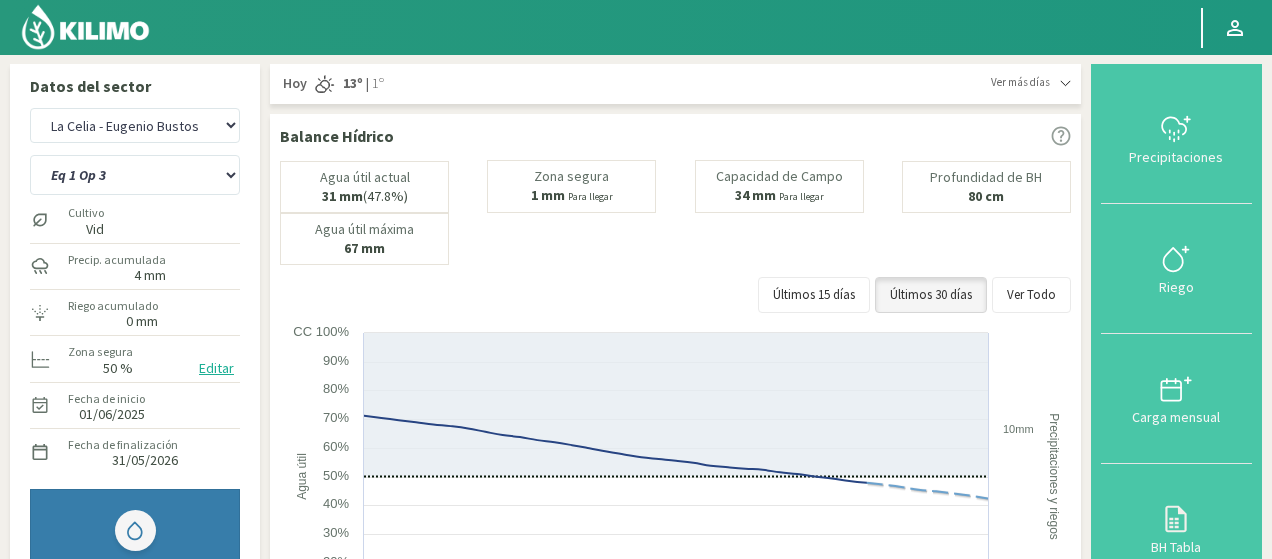 click 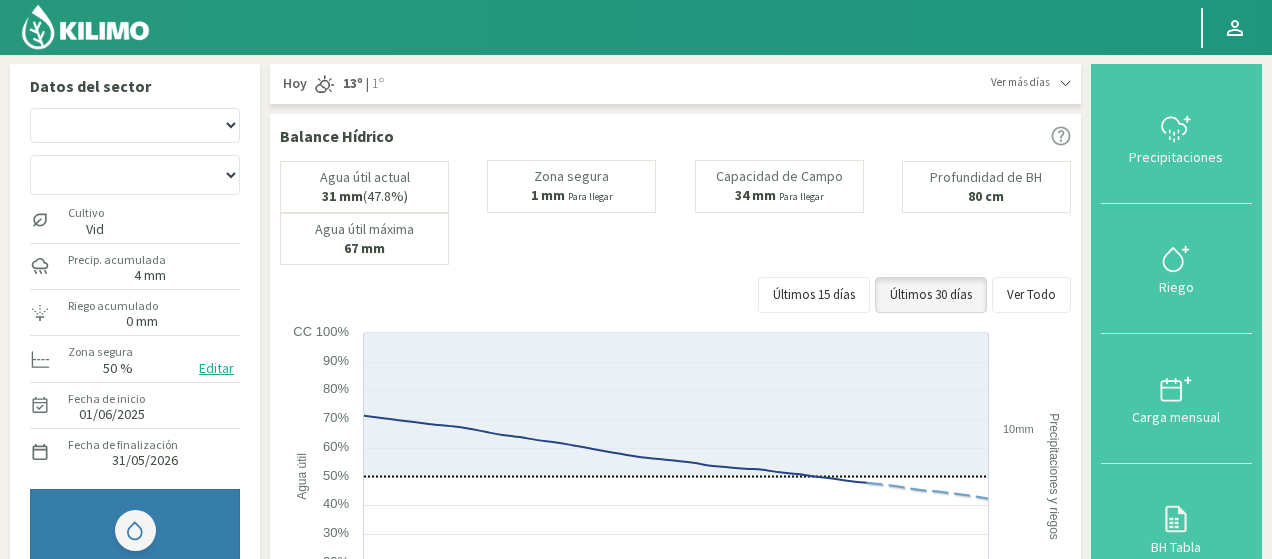 scroll, scrollTop: 142, scrollLeft: 0, axis: vertical 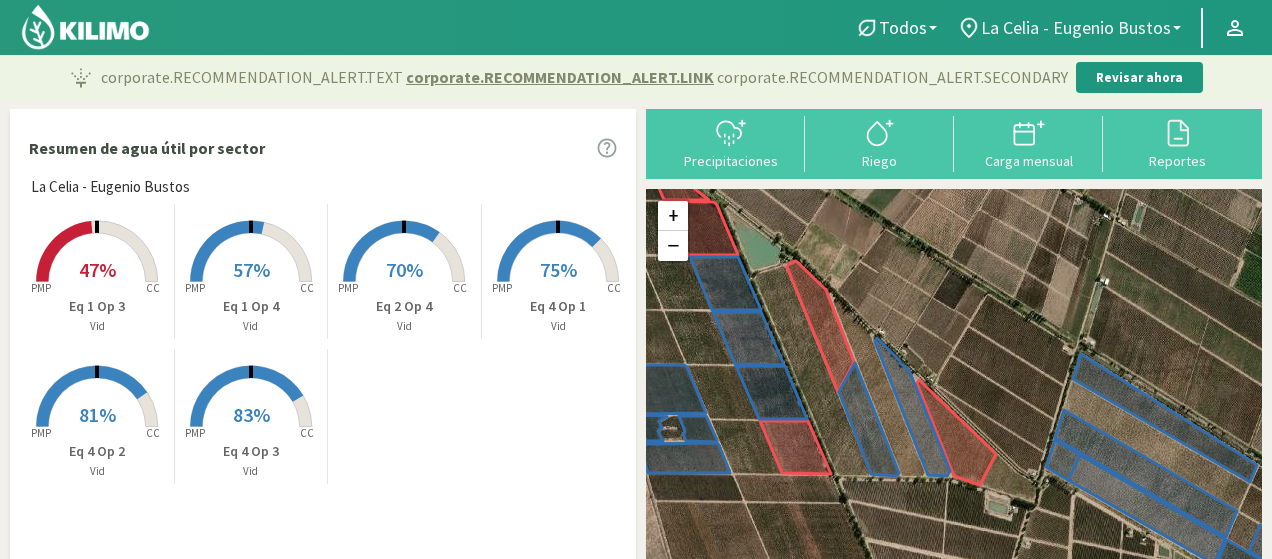 click on "La Celia - Eugenio Bustos" 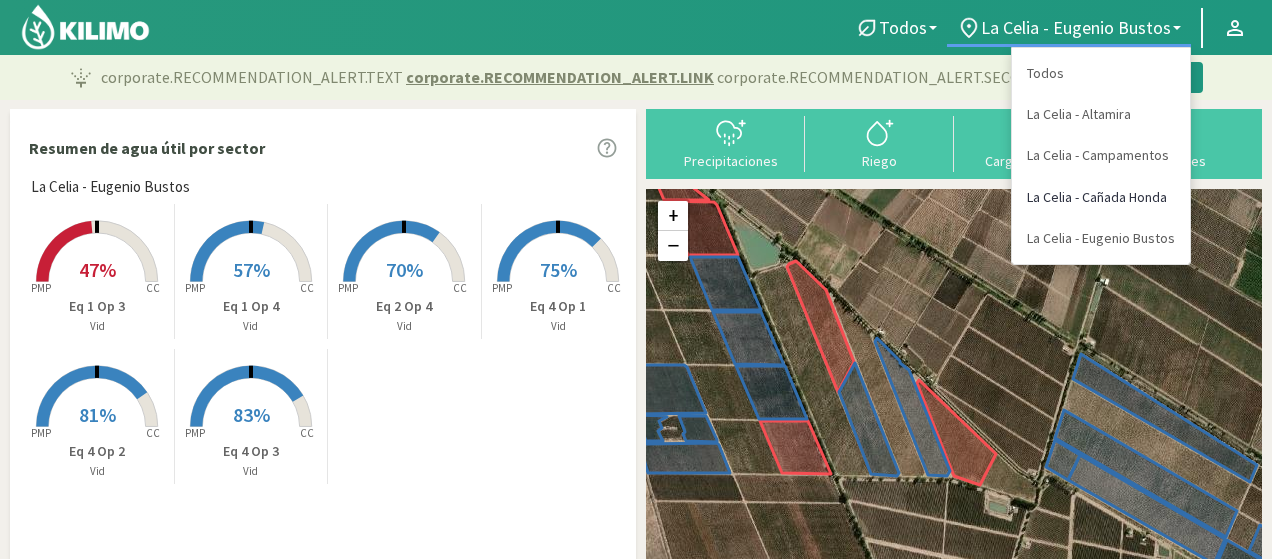 click on "La Celia - Cañada Honda" 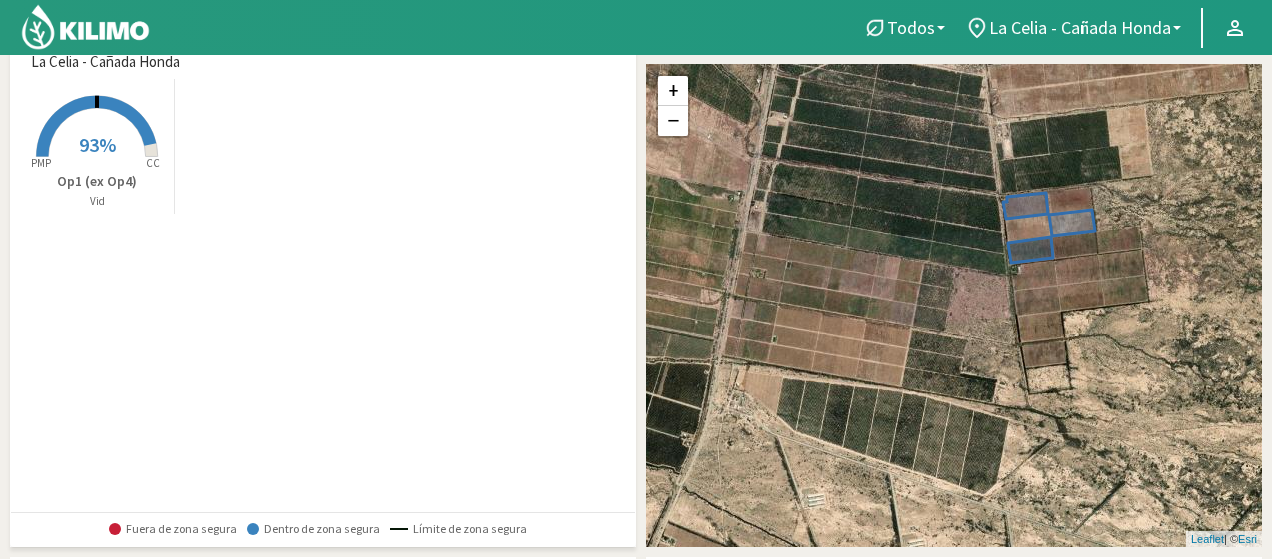 scroll, scrollTop: 0, scrollLeft: 0, axis: both 